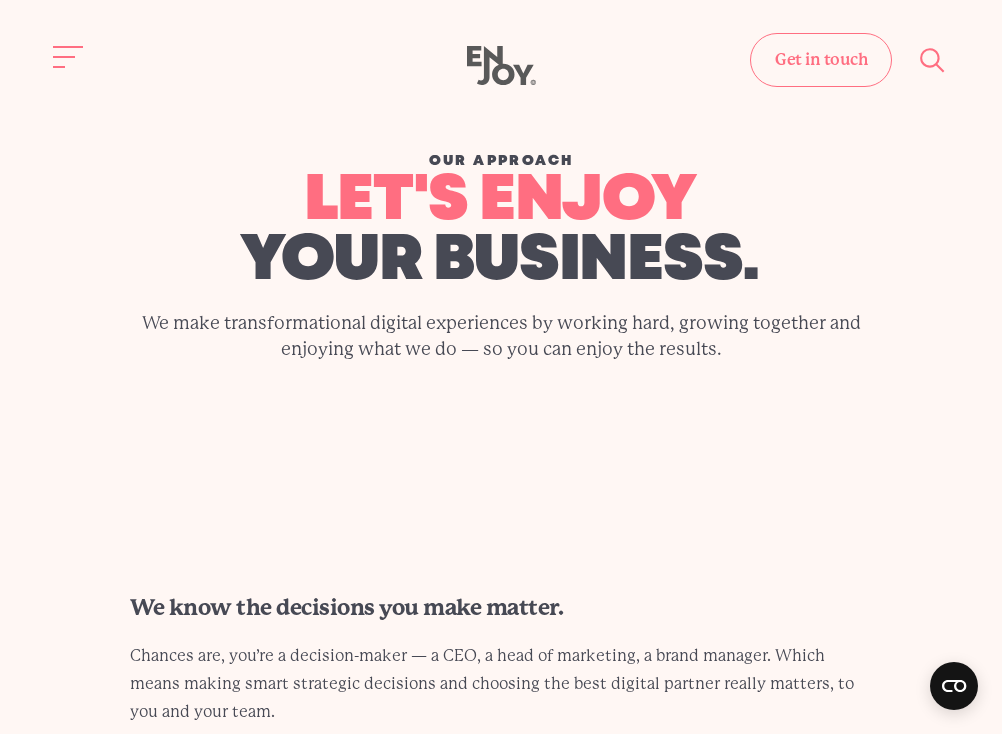 scroll, scrollTop: 0, scrollLeft: 0, axis: both 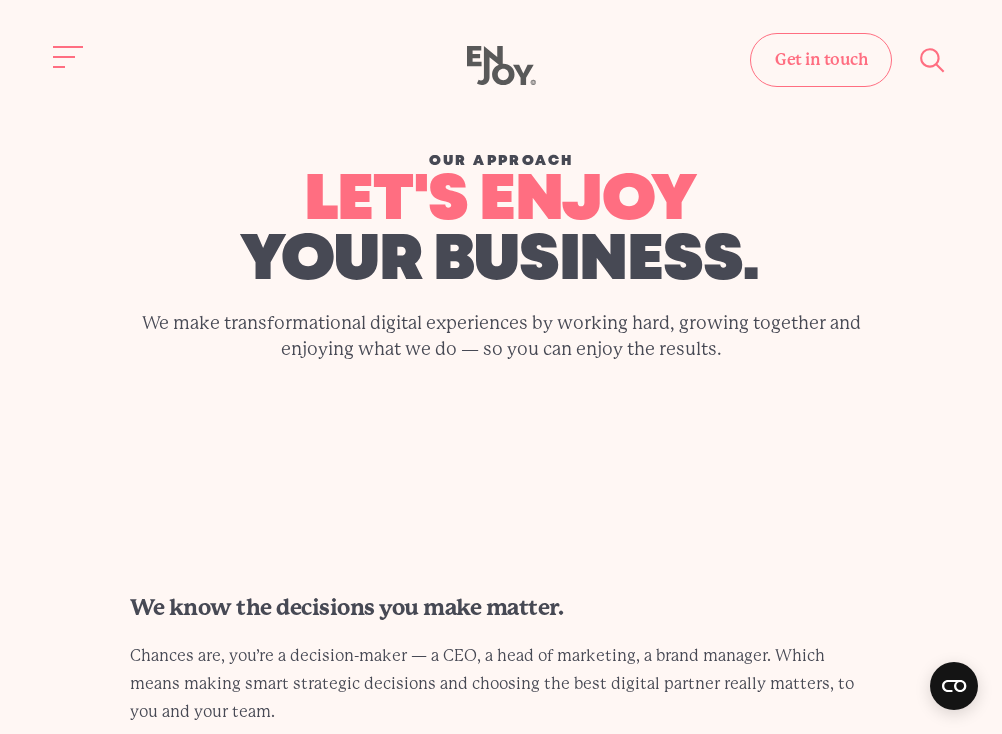 click on "We make transformational digital experiences by working hard, growing together and enjoying what we do — so you can enjoy the results." at bounding box center [501, 336] 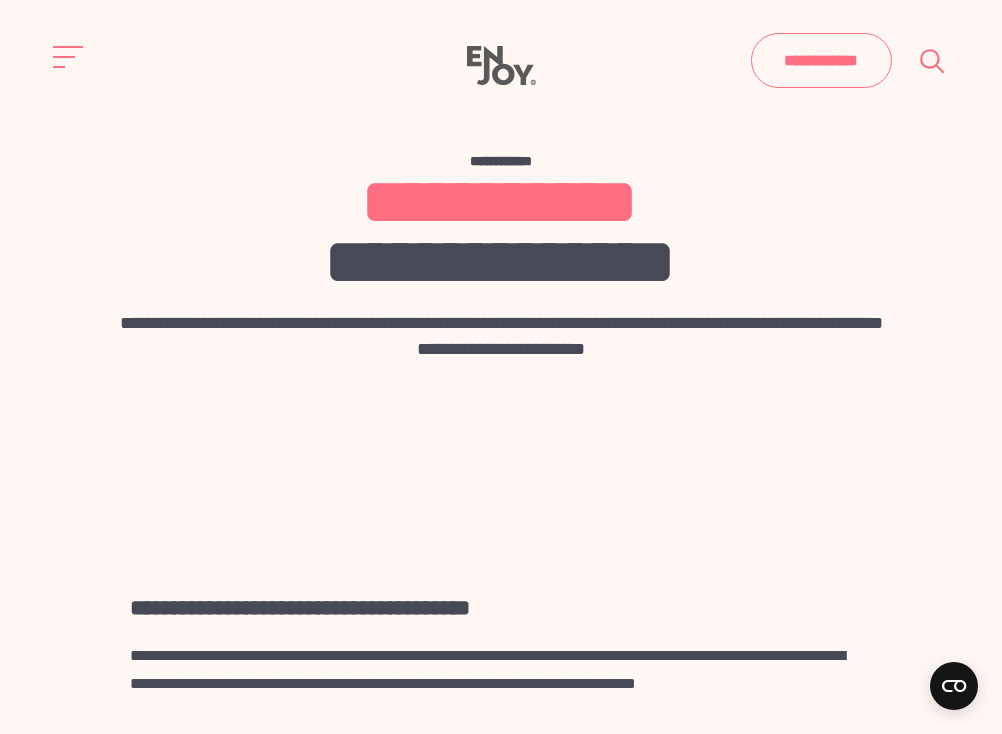 click on "**********" at bounding box center [501, 336] 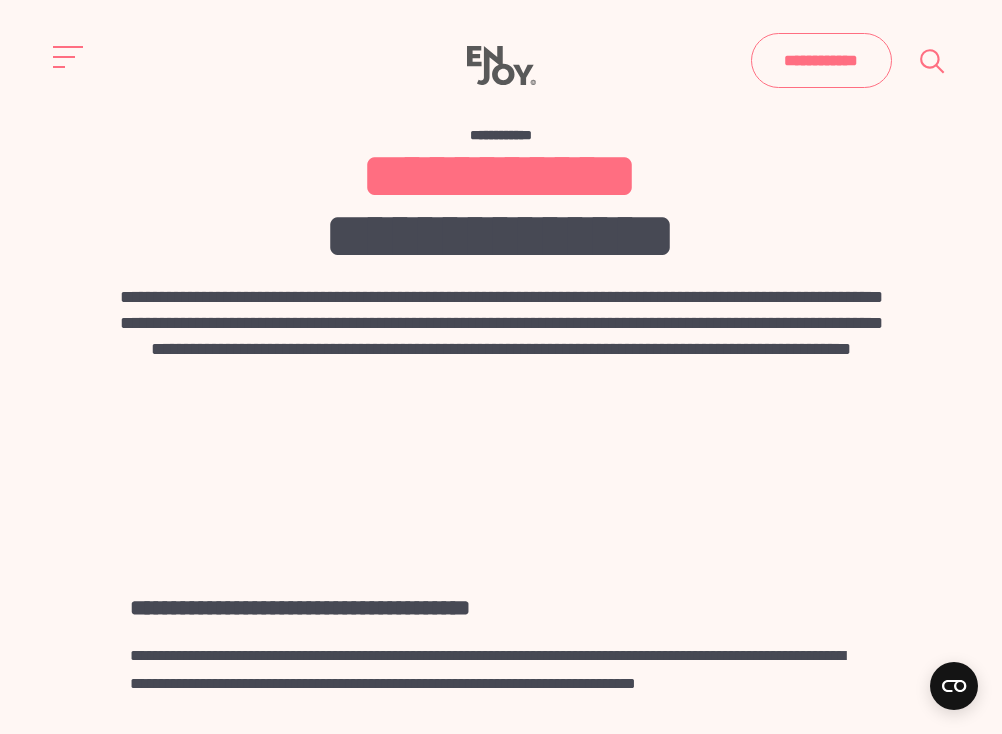 click on "**********" at bounding box center [501, 336] 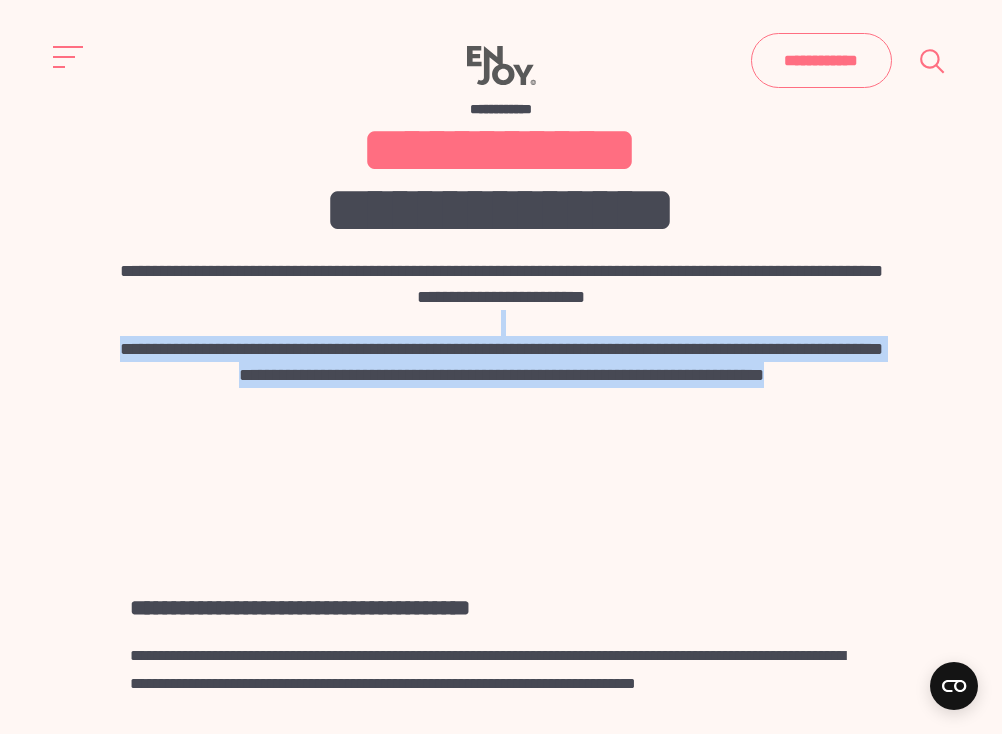 drag, startPoint x: 575, startPoint y: 402, endPoint x: 8, endPoint y: 334, distance: 571.06305 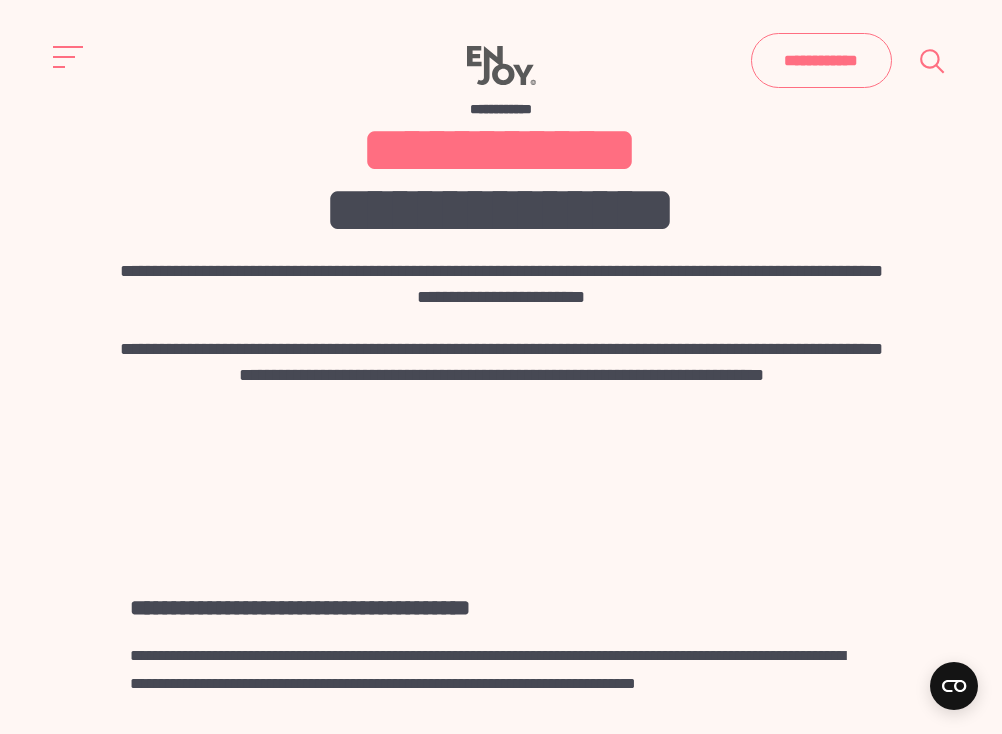 click on "**********" at bounding box center [501, 256] 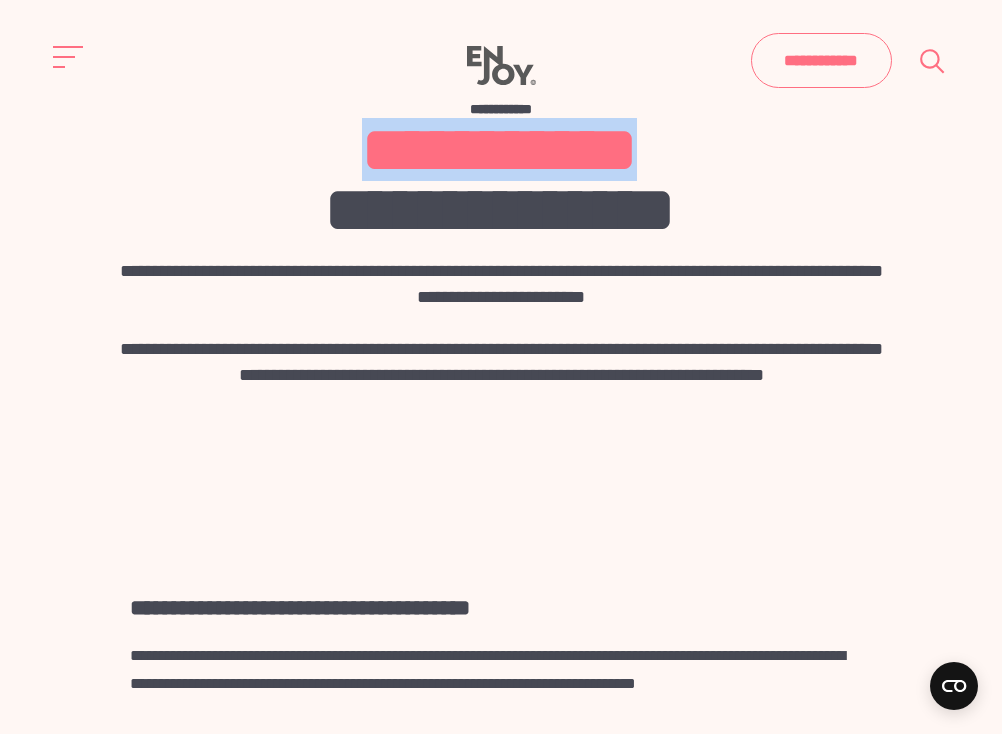 drag, startPoint x: 690, startPoint y: 152, endPoint x: 267, endPoint y: 145, distance: 423.05792 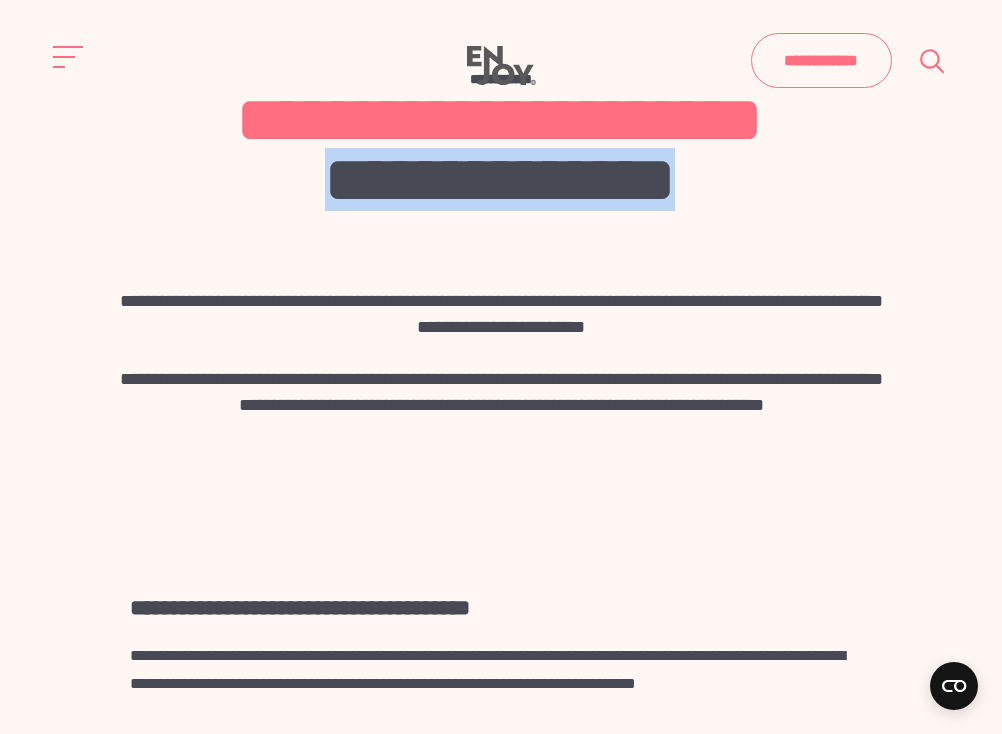 drag, startPoint x: 759, startPoint y: 256, endPoint x: 241, endPoint y: 254, distance: 518.00385 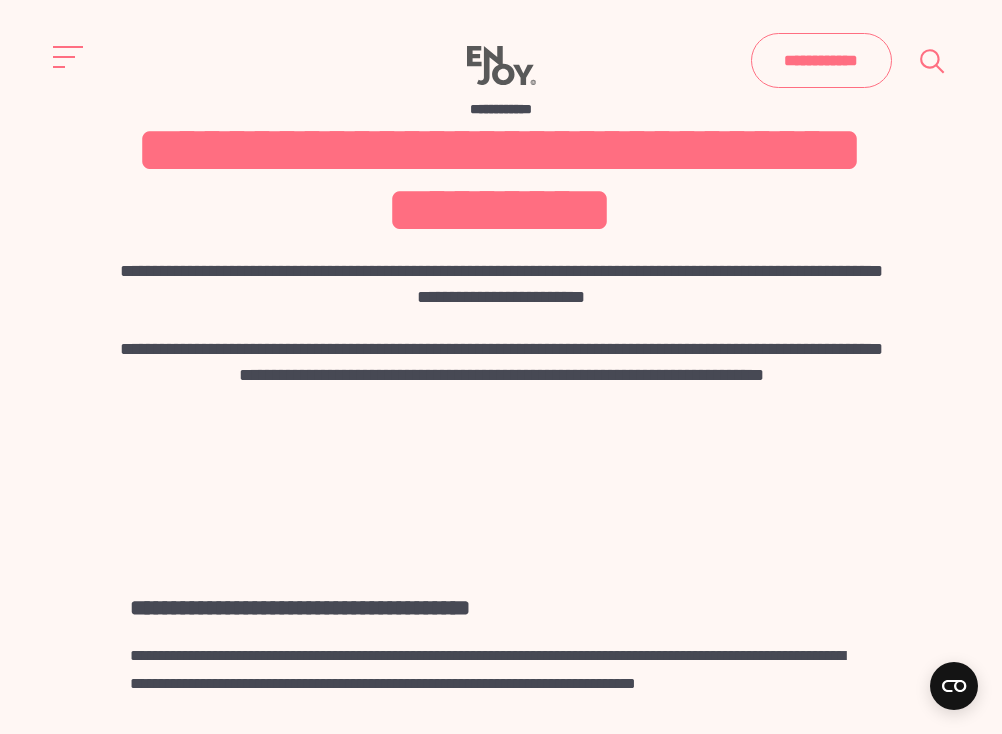 click on "**********" at bounding box center (501, 256) 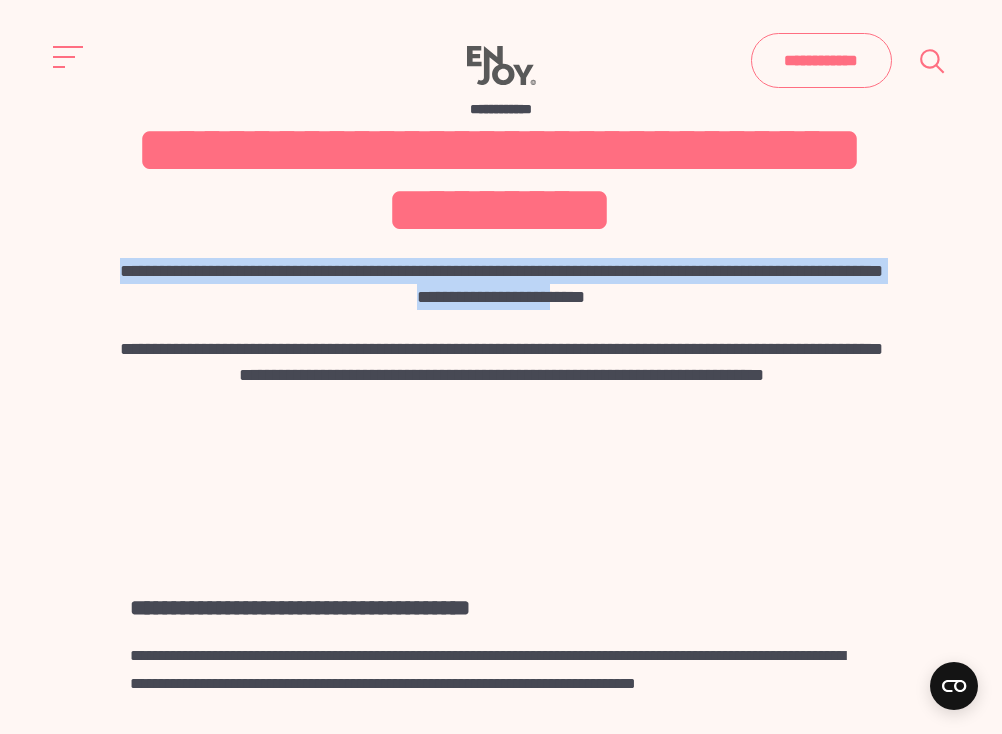 drag, startPoint x: 131, startPoint y: 267, endPoint x: 714, endPoint y: 308, distance: 584.4399 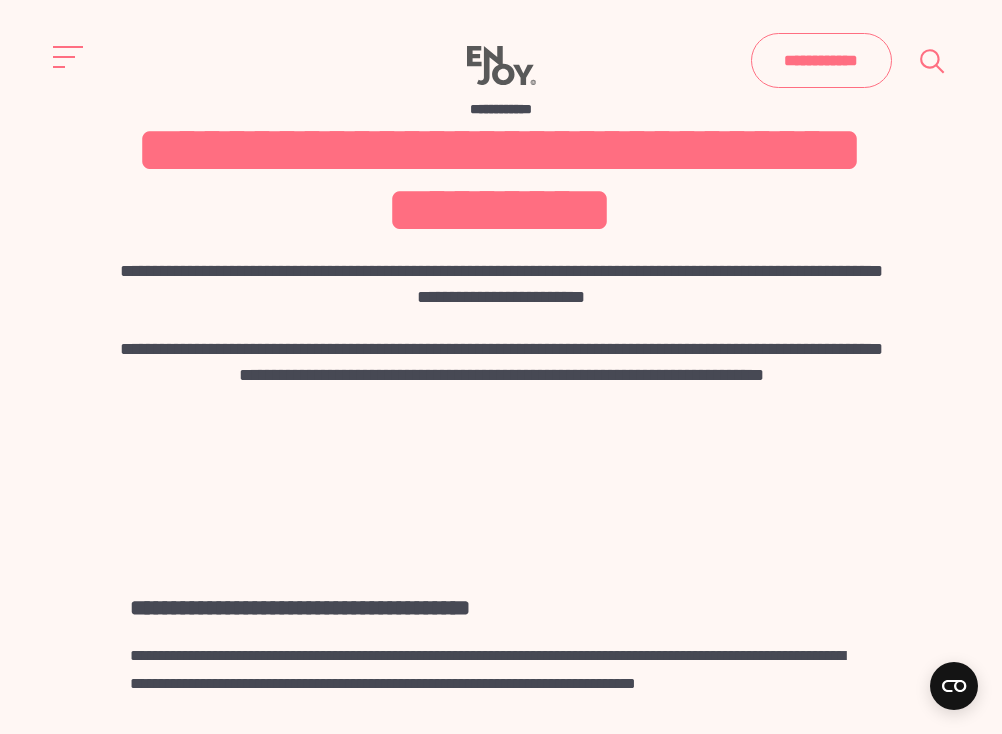 click on "**********" at bounding box center [501, 375] 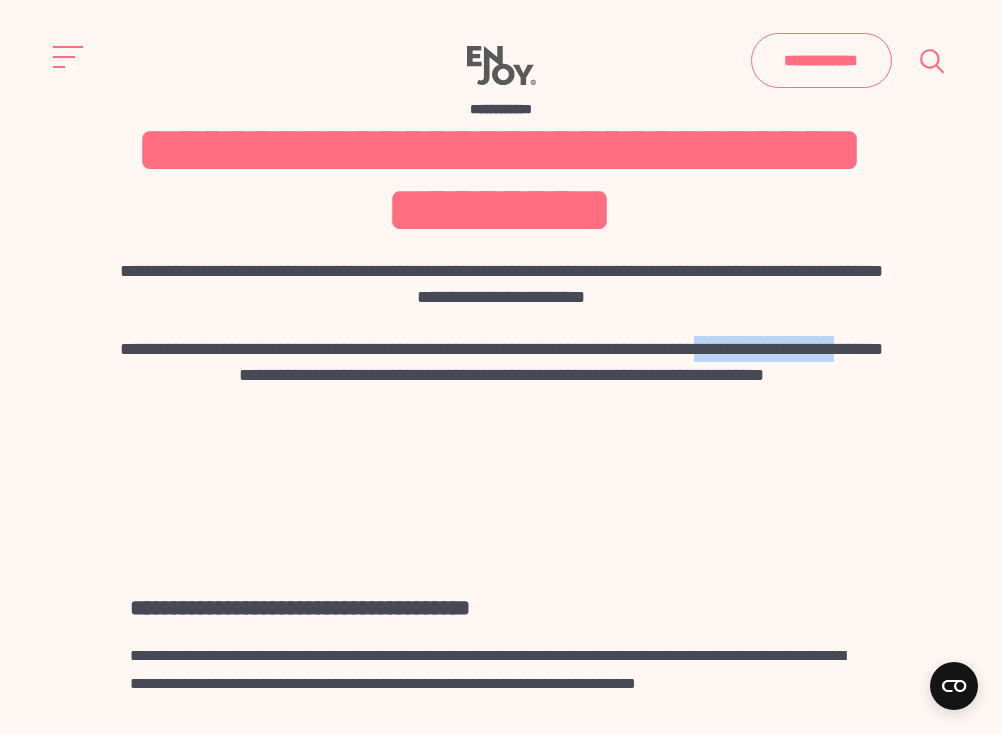 drag, startPoint x: 840, startPoint y: 352, endPoint x: 260, endPoint y: 384, distance: 580.8821 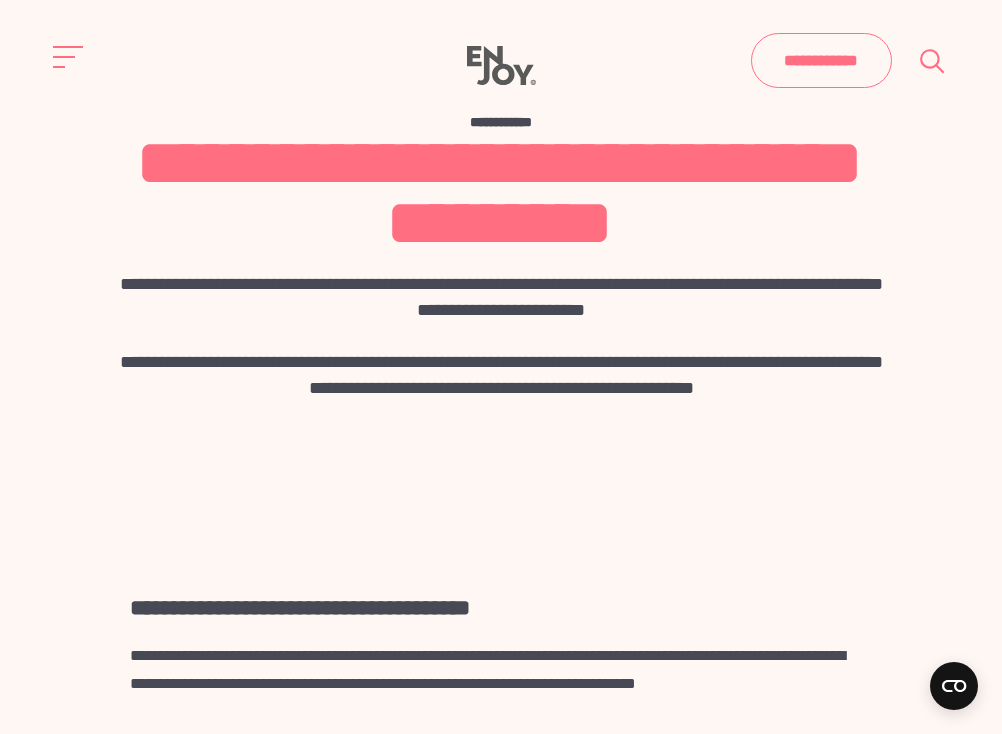 click on "**********" at bounding box center (501, 375) 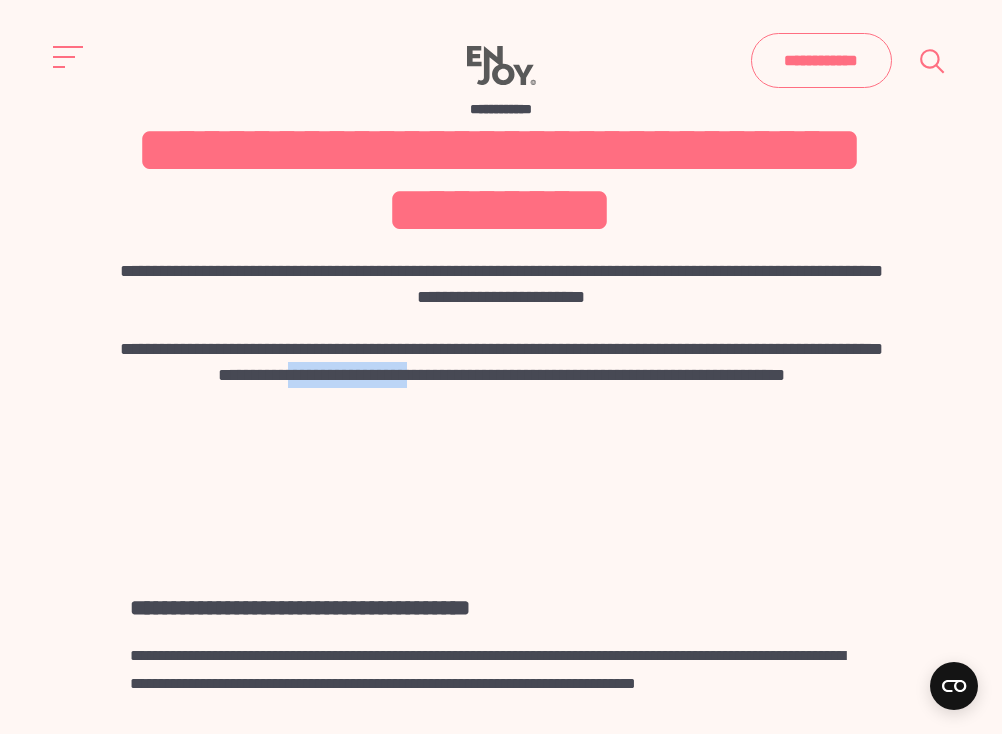 drag, startPoint x: 575, startPoint y: 381, endPoint x: 439, endPoint y: 378, distance: 136.03308 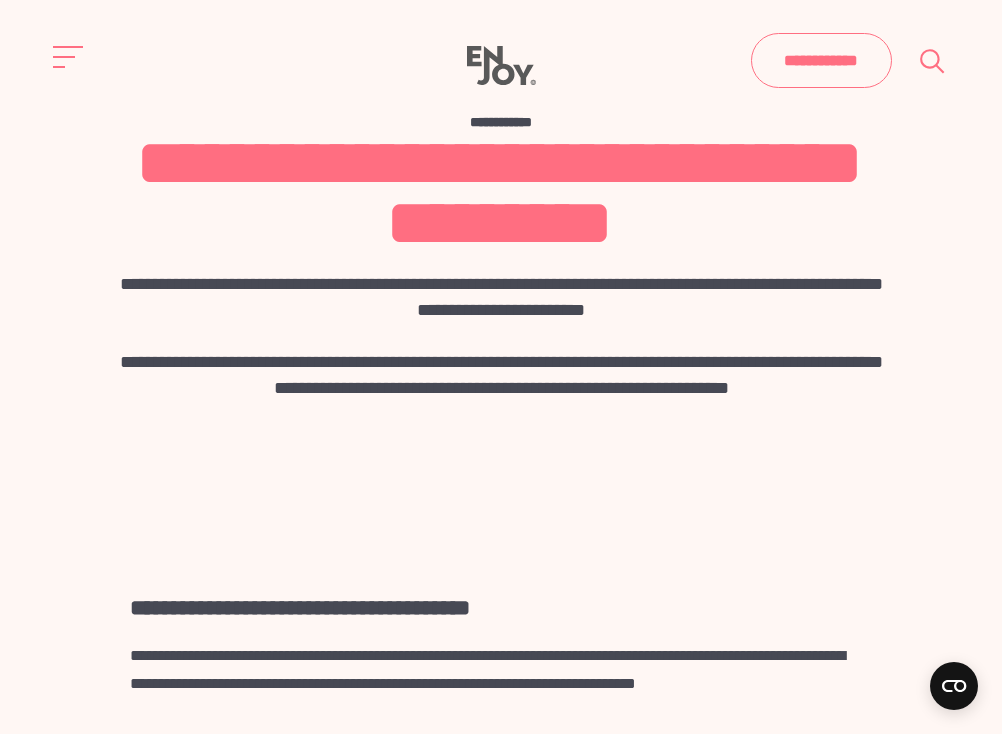 click on "**********" at bounding box center (501, 256) 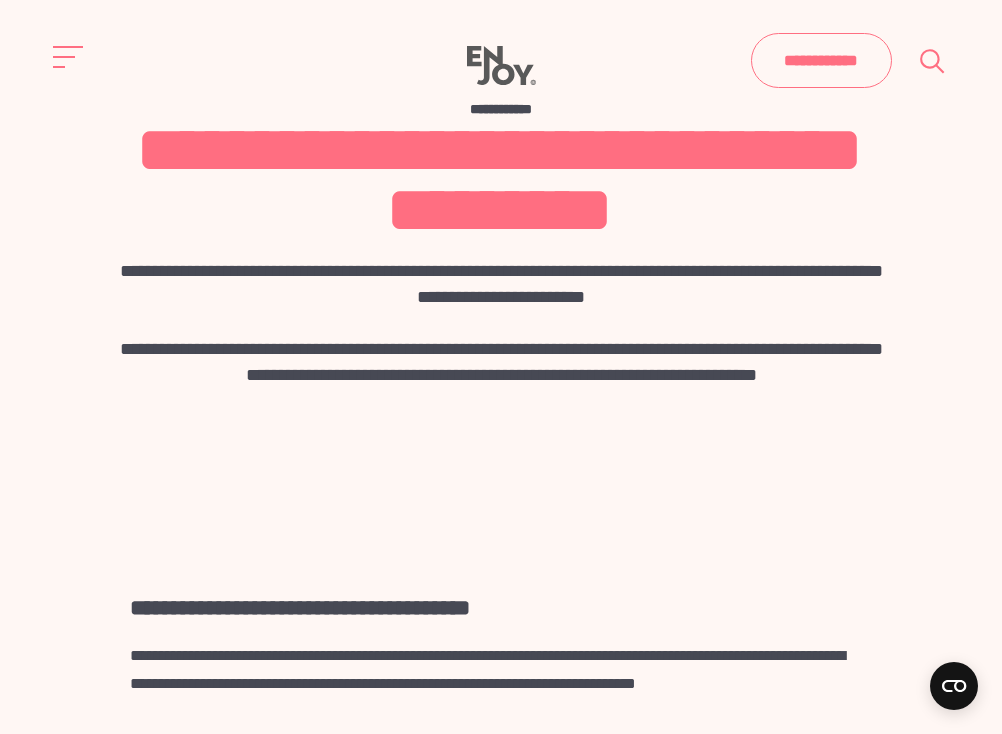 click on "**********" at bounding box center [501, 256] 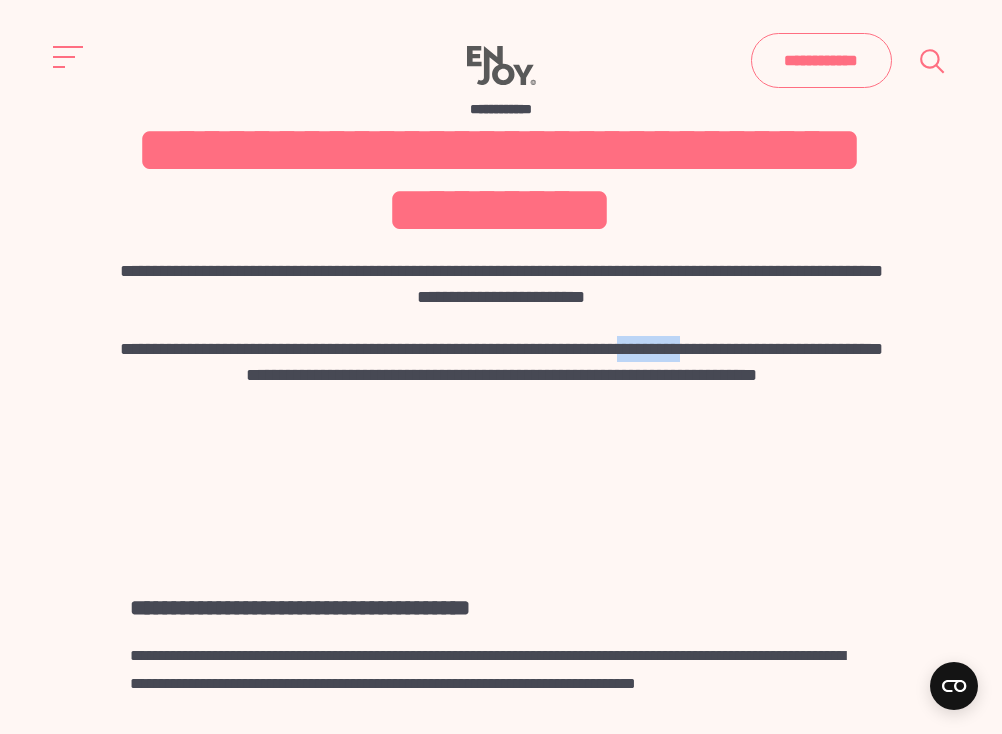 drag, startPoint x: 765, startPoint y: 355, endPoint x: 845, endPoint y: 355, distance: 80 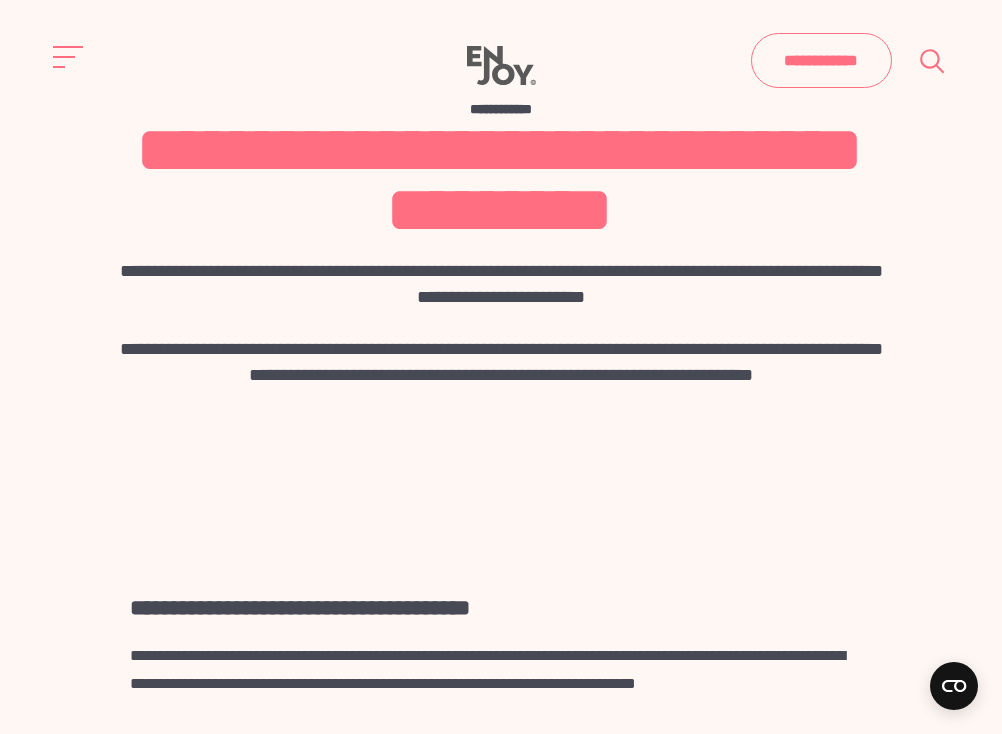 click on "**********" at bounding box center (501, 375) 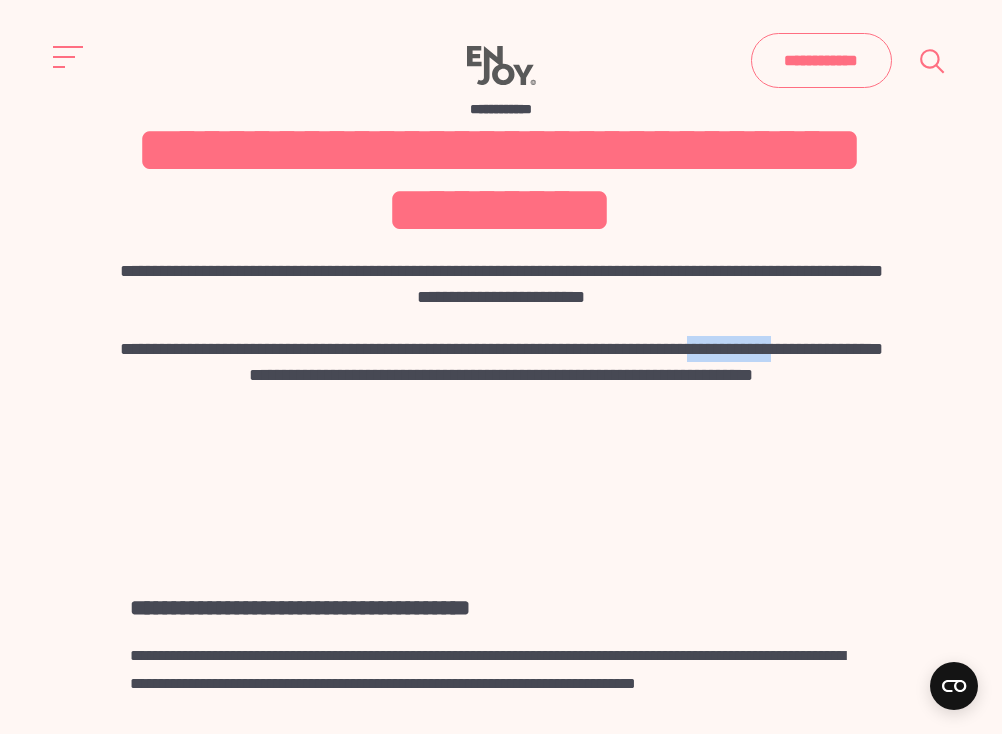 drag, startPoint x: 223, startPoint y: 383, endPoint x: 106, endPoint y: 384, distance: 117.00427 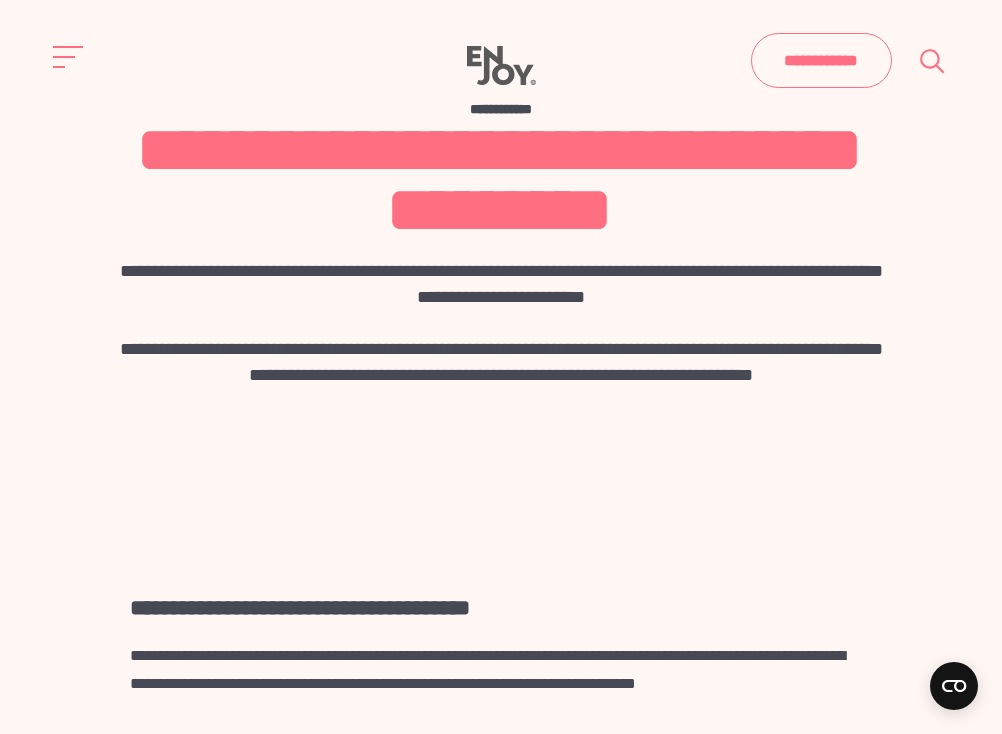 click on "**********" at bounding box center [501, 256] 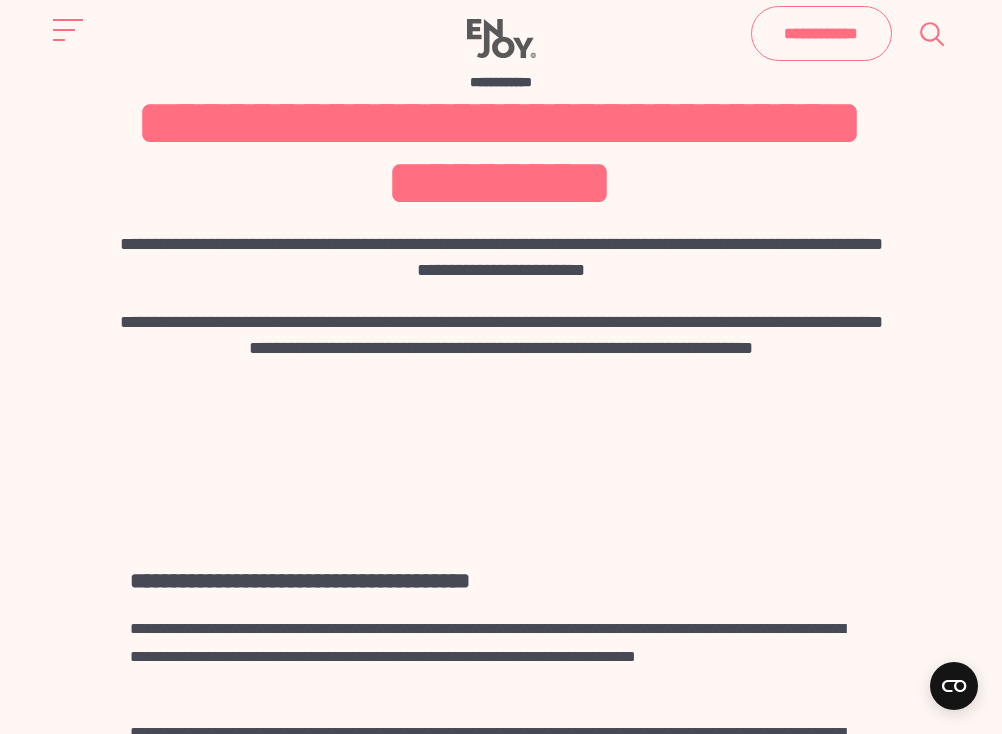 scroll, scrollTop: 21, scrollLeft: 0, axis: vertical 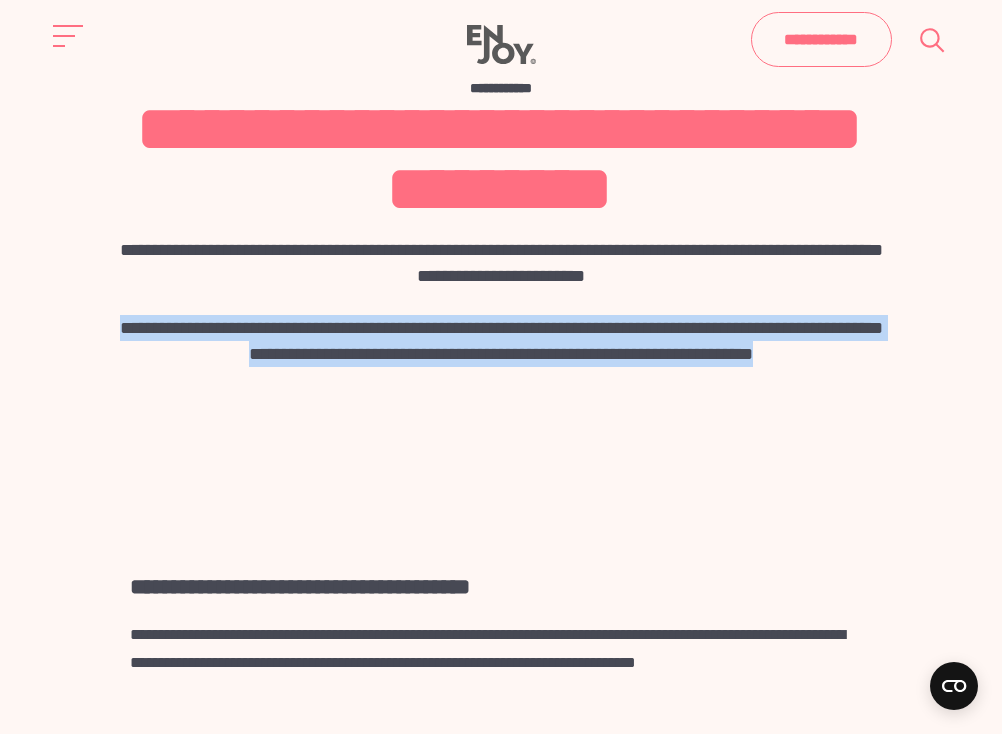 drag, startPoint x: 556, startPoint y: 380, endPoint x: 146, endPoint y: 339, distance: 412.0449 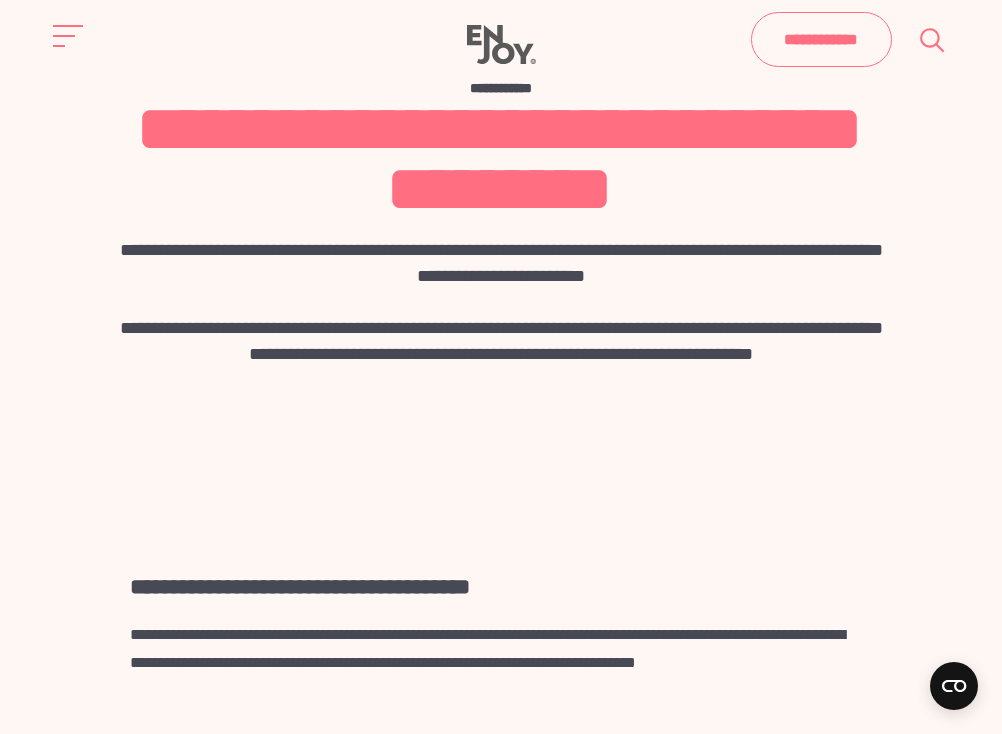 click on "**********" at bounding box center [501, 235] 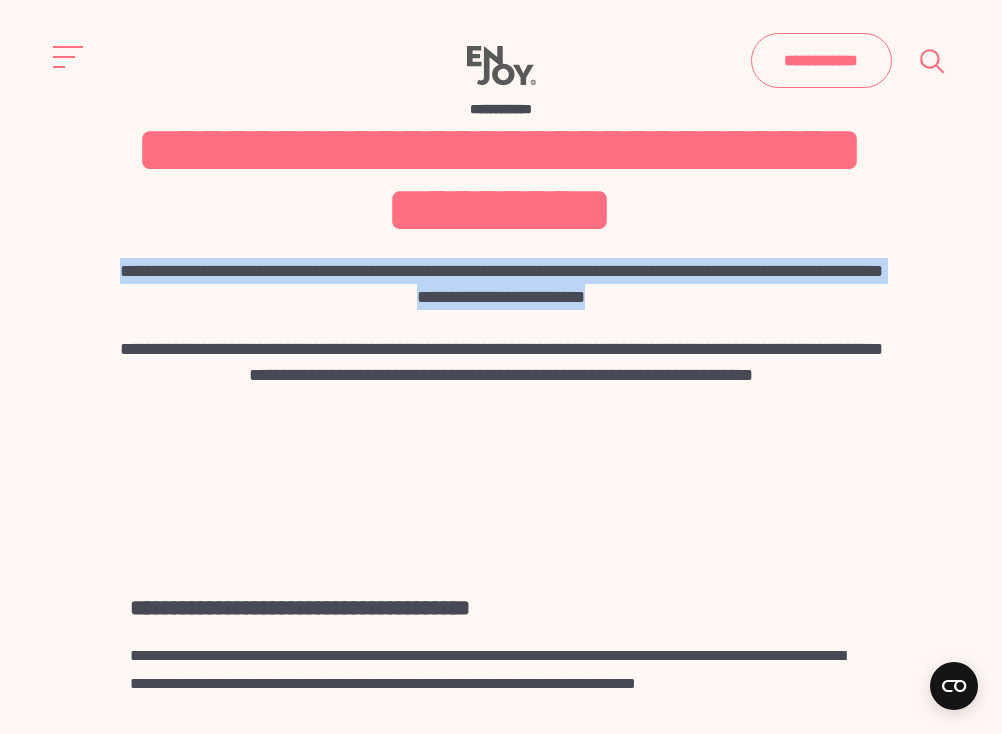drag, startPoint x: 679, startPoint y: 295, endPoint x: 131, endPoint y: 271, distance: 548.52527 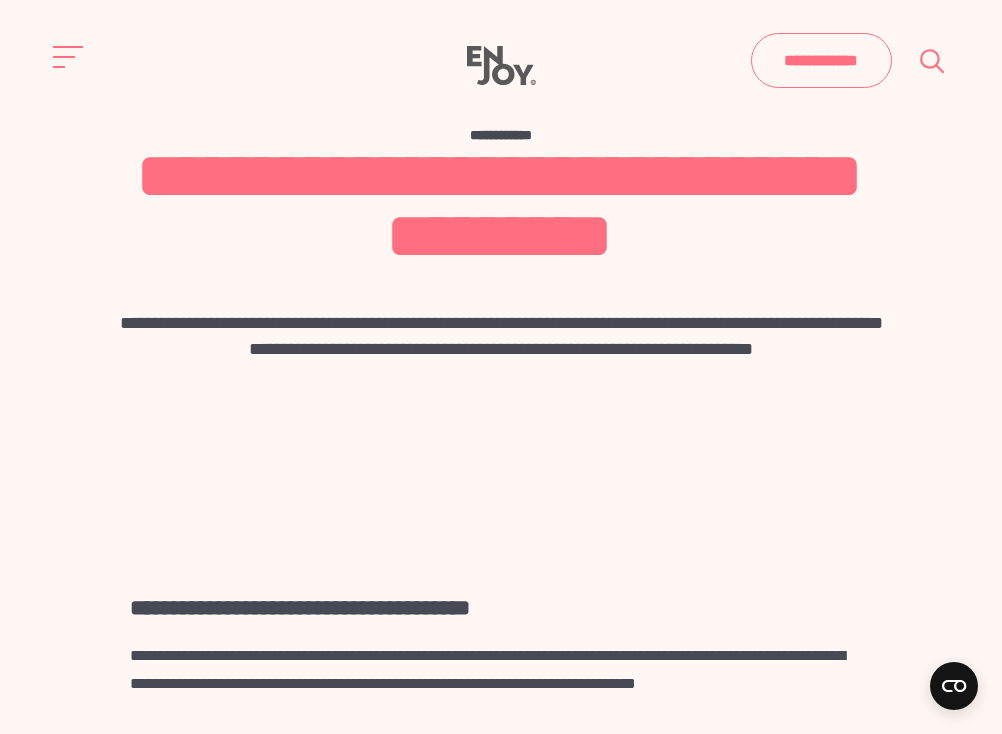 click on "**********" at bounding box center (501, 256) 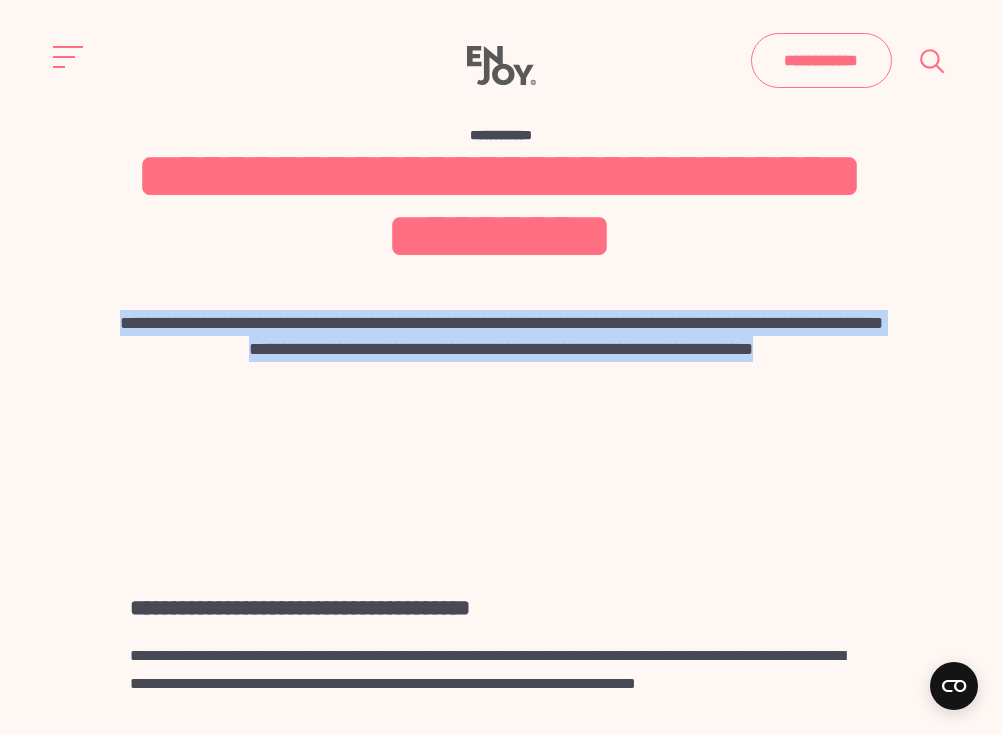 drag, startPoint x: 569, startPoint y: 372, endPoint x: 50, endPoint y: 312, distance: 522.4567 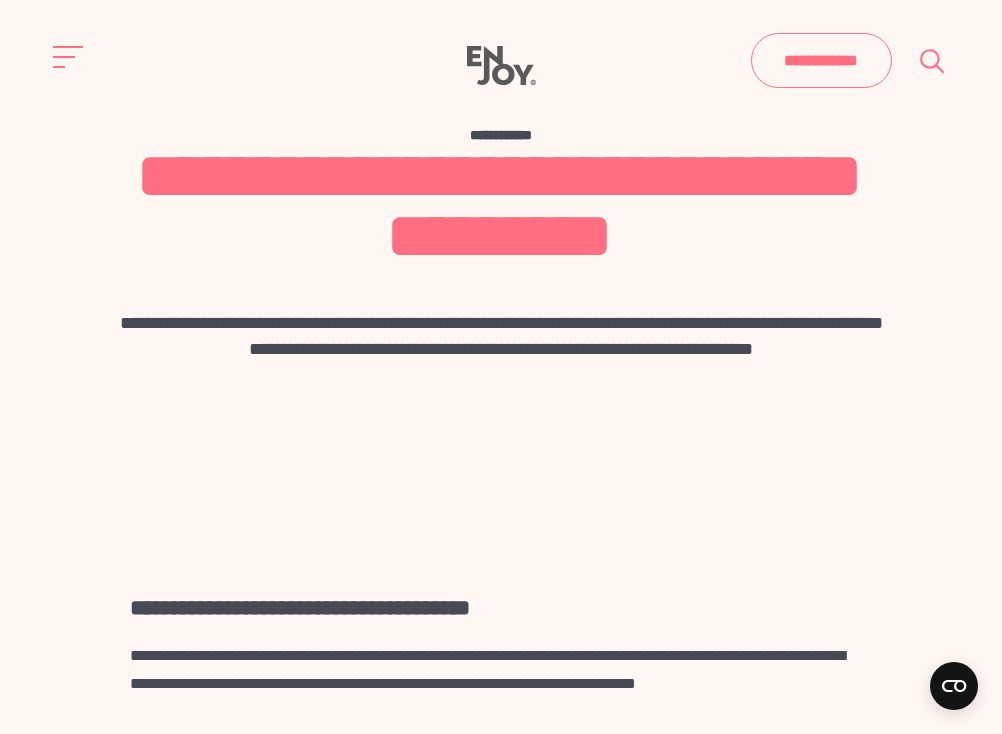 click on "**********" at bounding box center [501, 256] 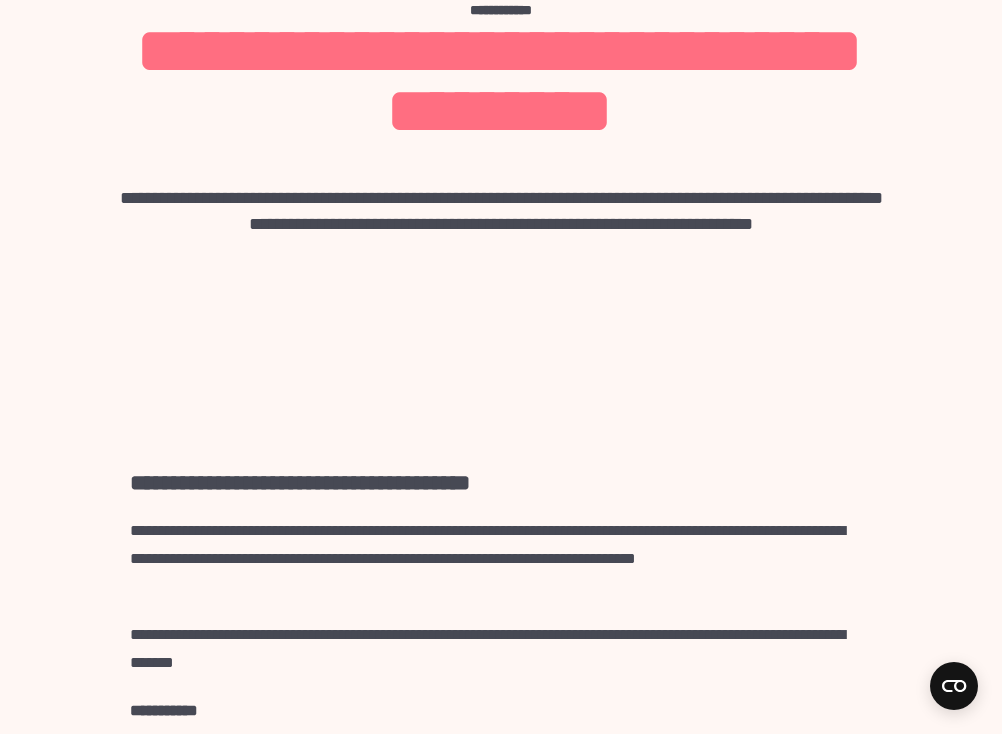 scroll, scrollTop: 105, scrollLeft: 0, axis: vertical 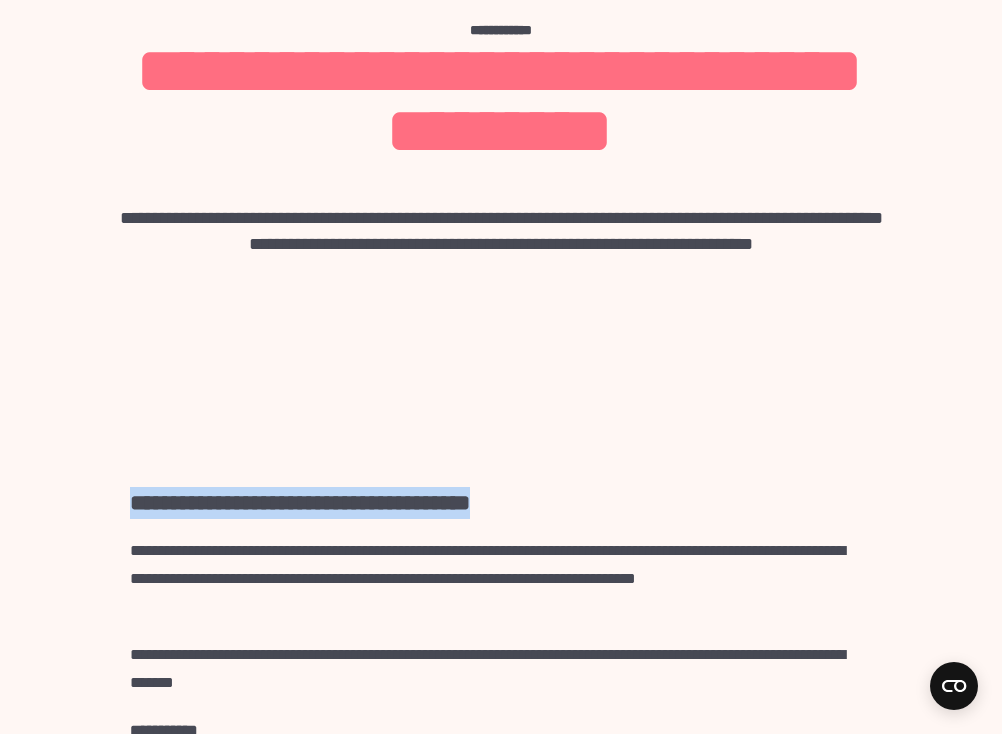 drag, startPoint x: 590, startPoint y: 406, endPoint x: 109, endPoint y: 406, distance: 481 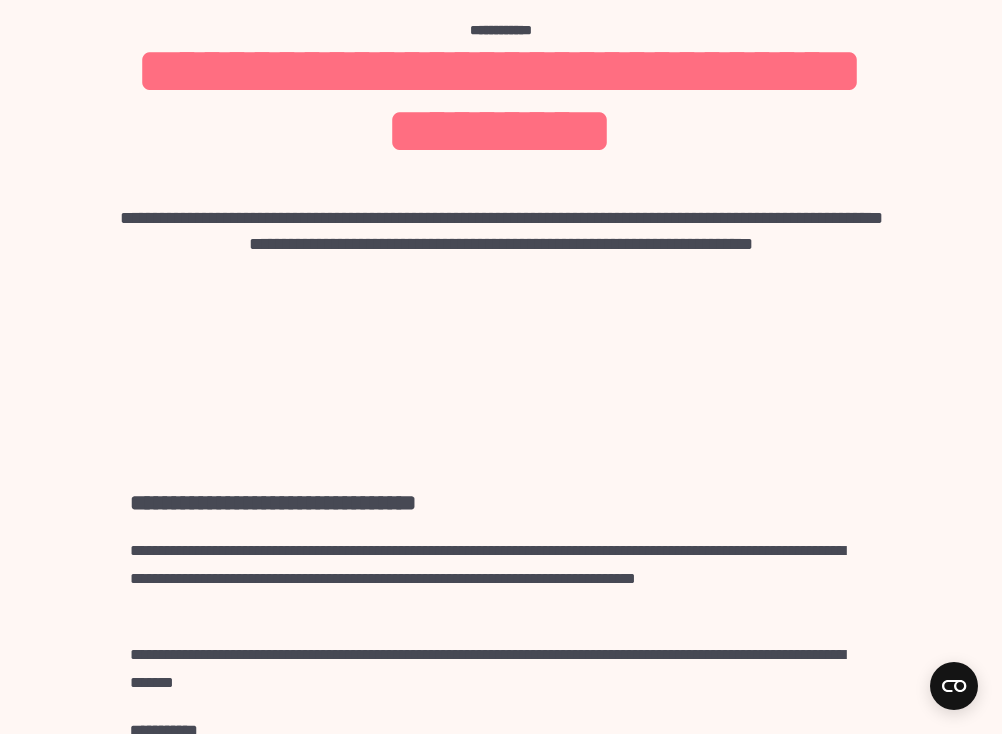 click on "**********" at bounding box center [501, 616] 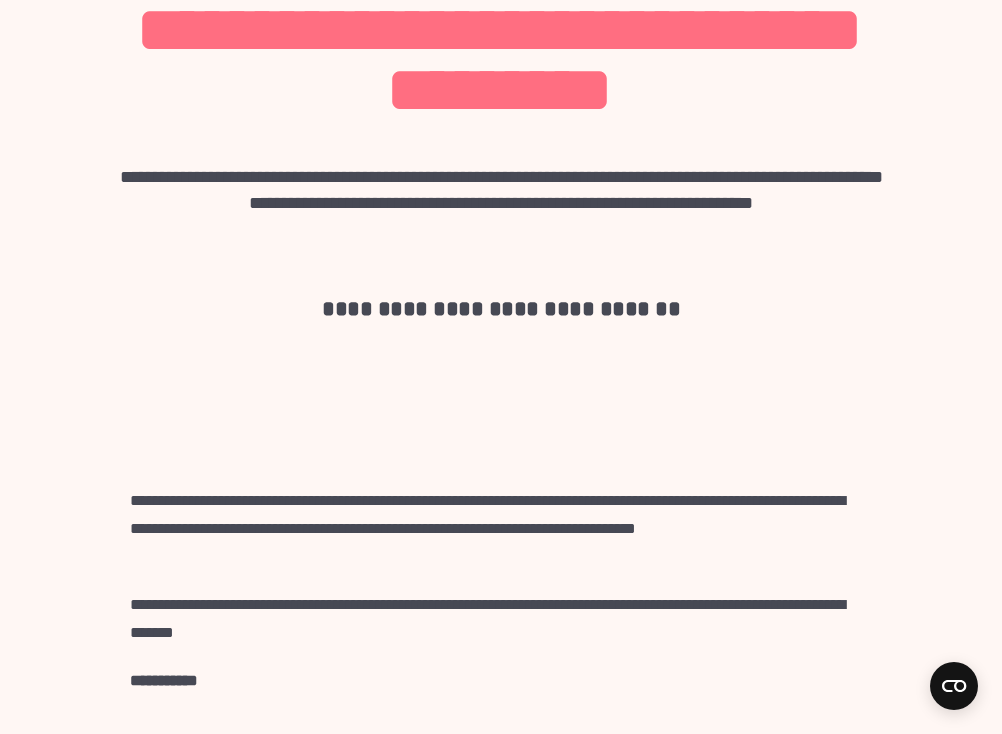 click on "**********" at bounding box center (501, 151) 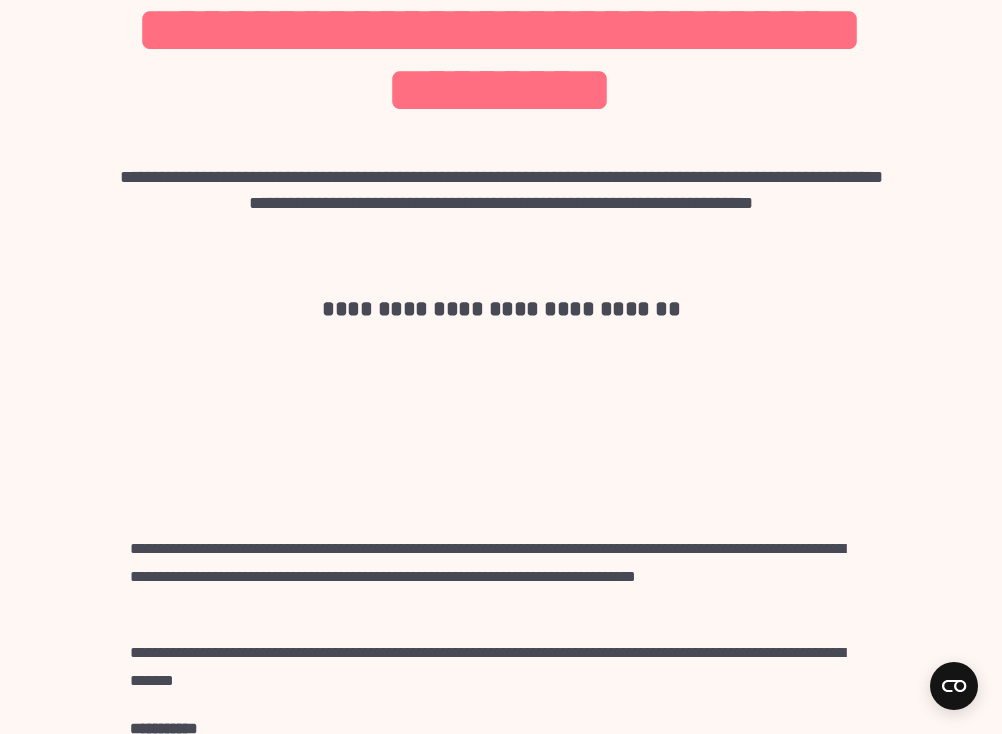 click on "**********" at bounding box center (501, 151) 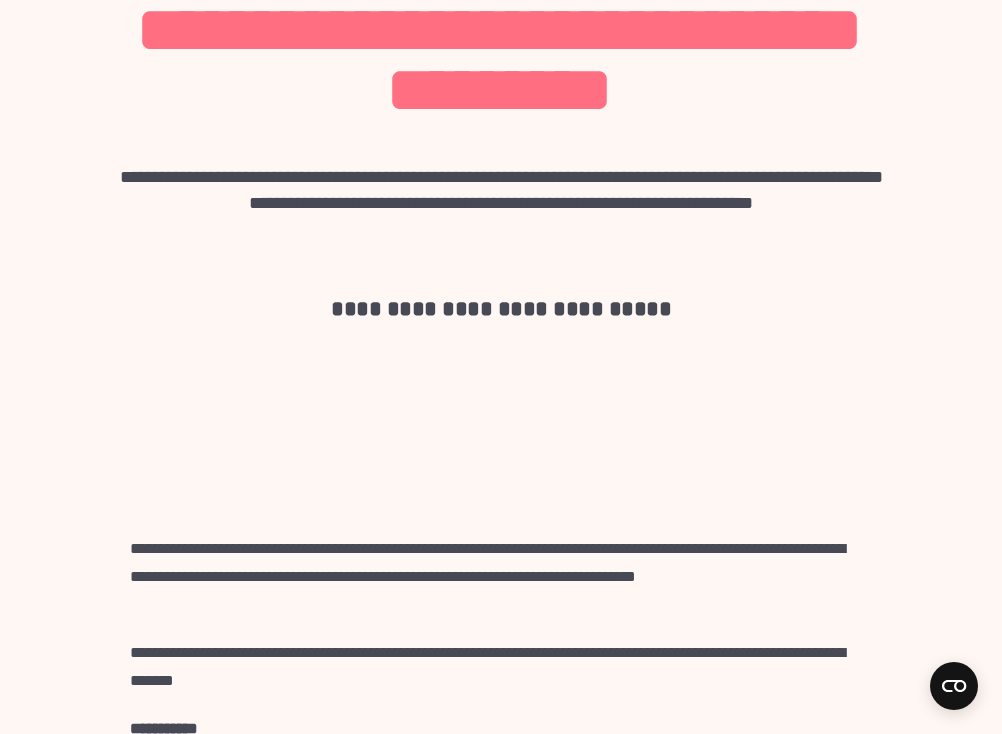 click on "**********" at bounding box center (501, 255) 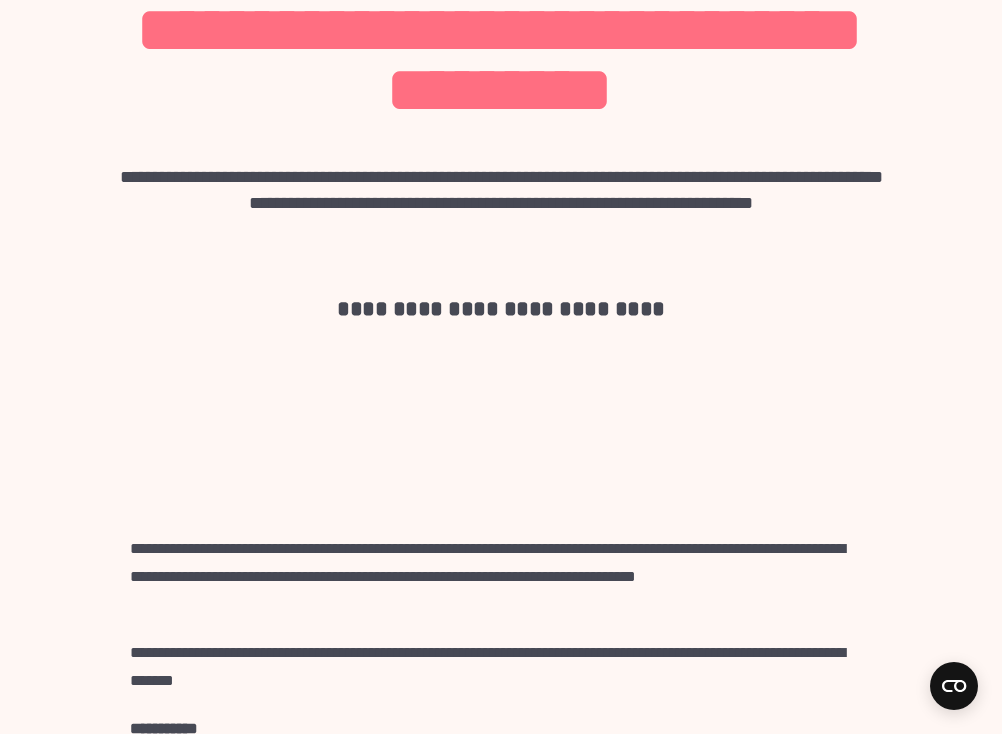 click on "**********" at bounding box center (501, 255) 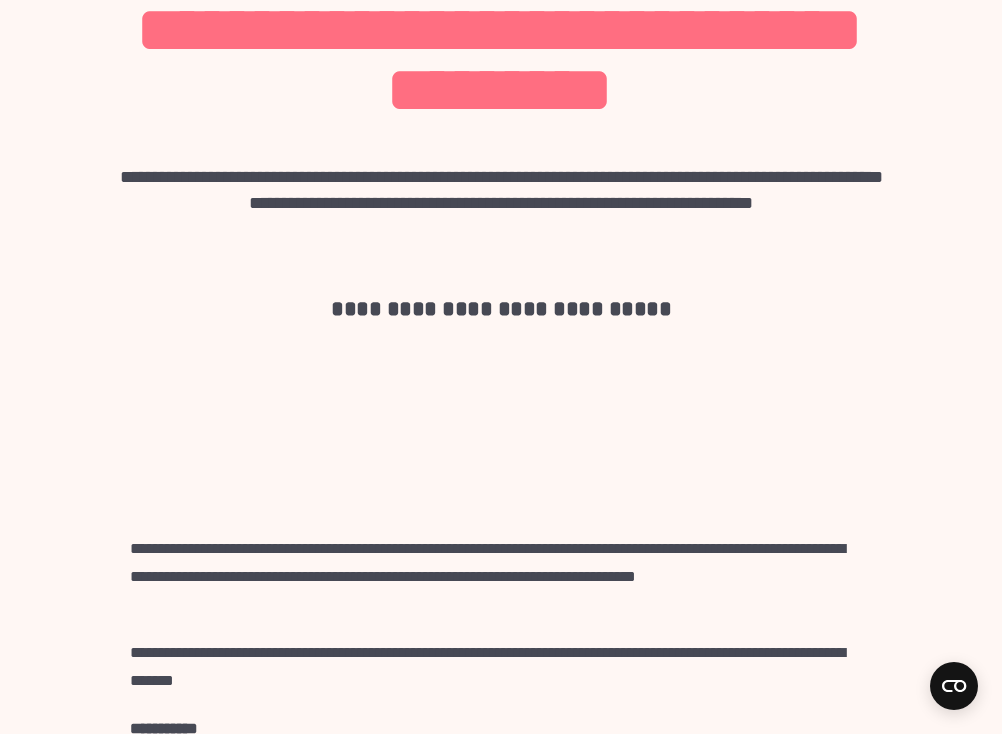 click on "**********" at bounding box center [501, 151] 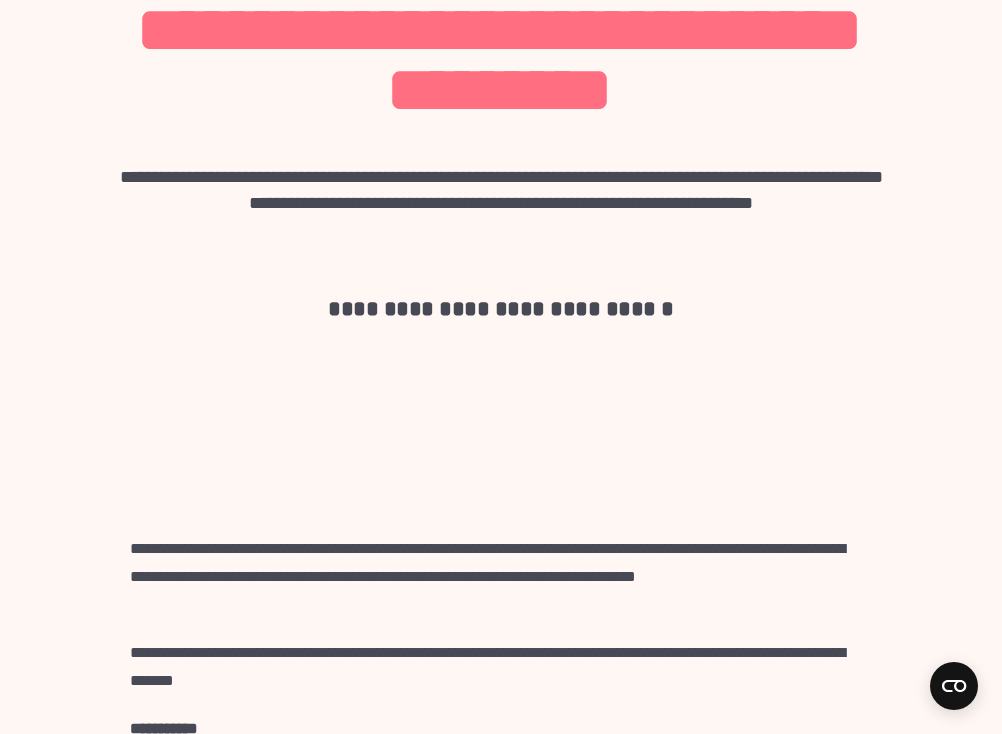 click at bounding box center (501, 501) 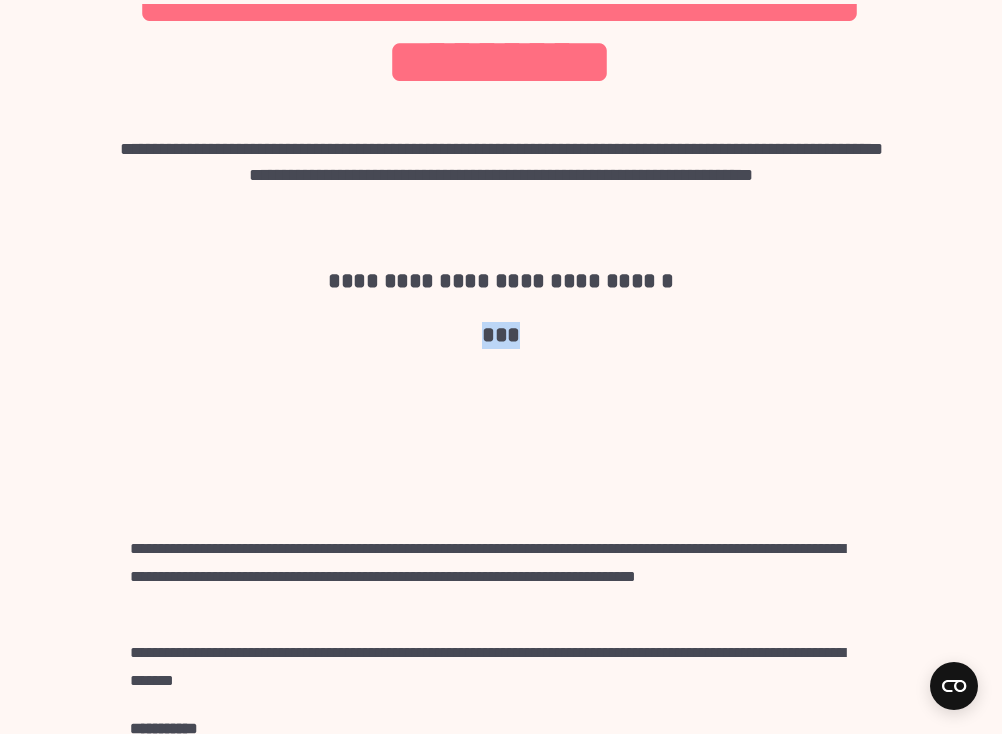 drag, startPoint x: 587, startPoint y: 338, endPoint x: 241, endPoint y: 338, distance: 346 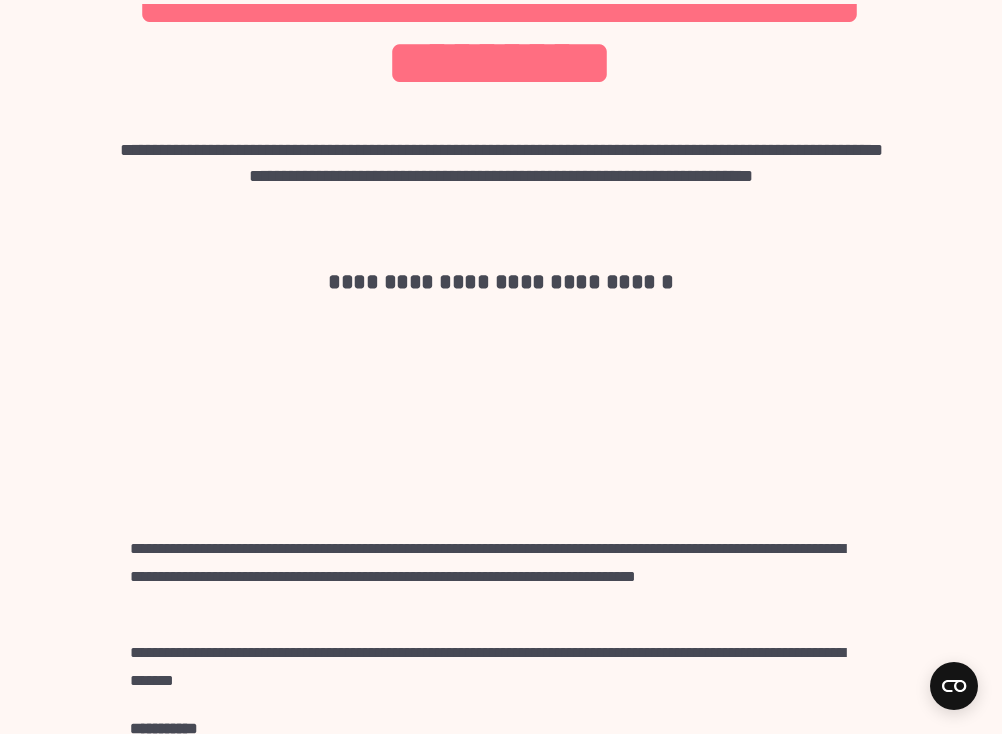 click on "**********" at bounding box center [501, 577] 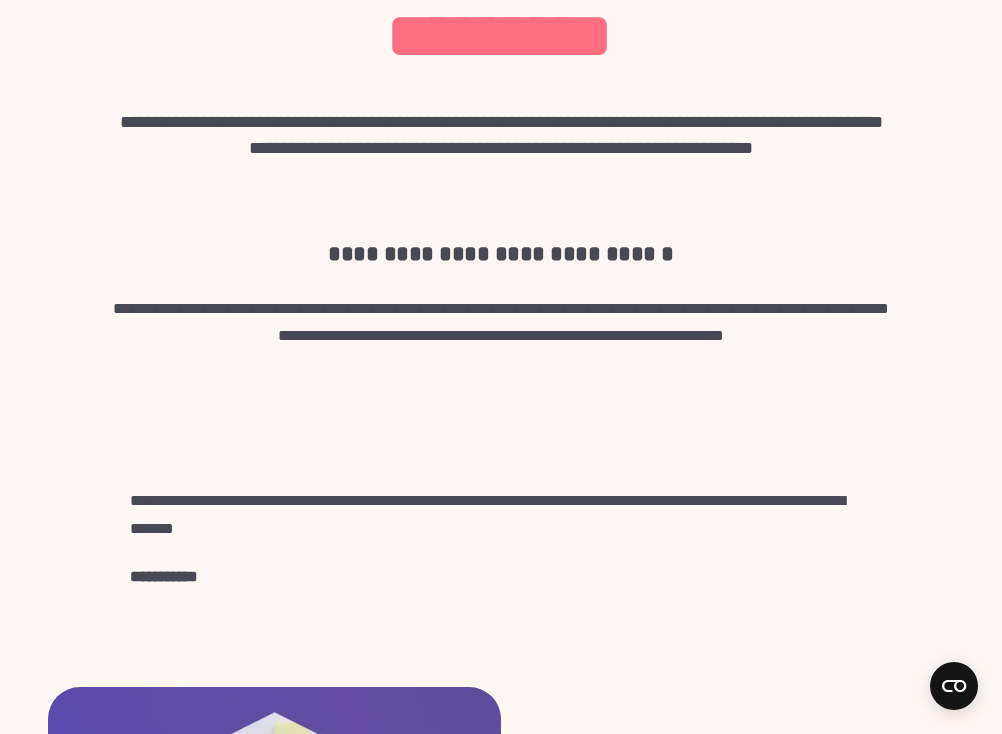 click on "**********" at bounding box center [501, 200] 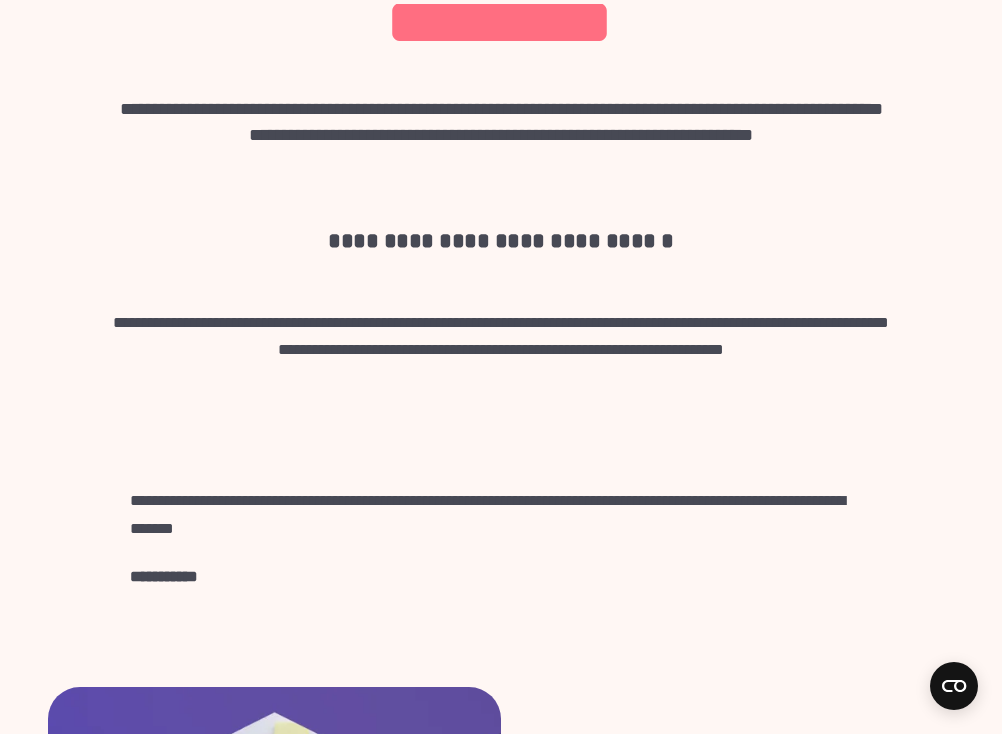 click at bounding box center [501, 295] 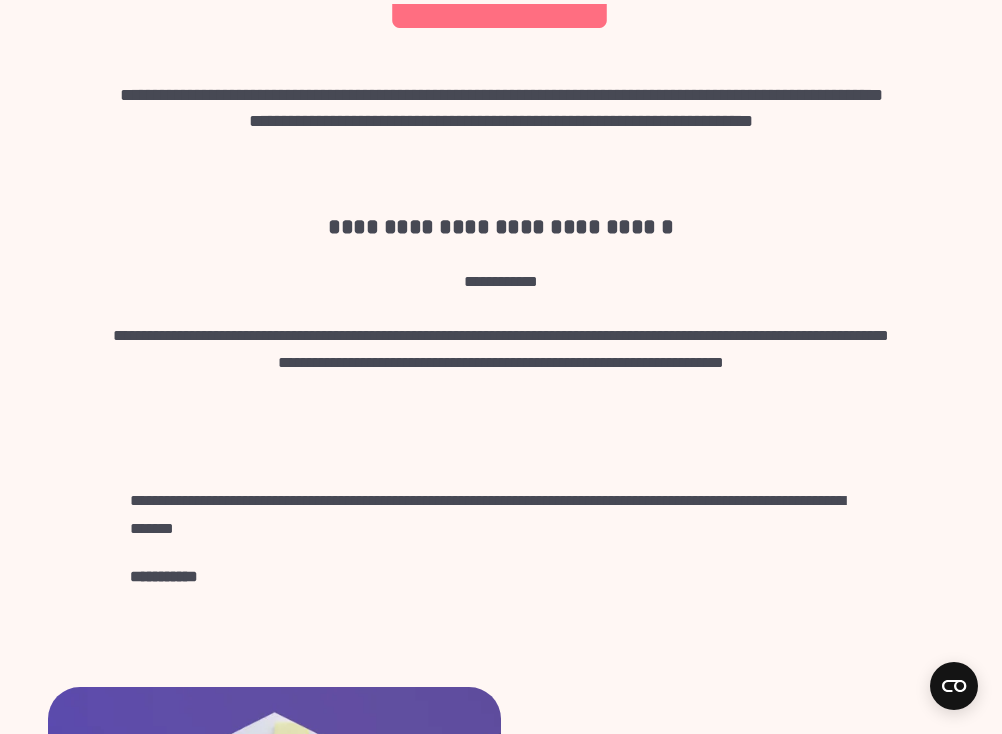 click on "**********" at bounding box center (501, 281) 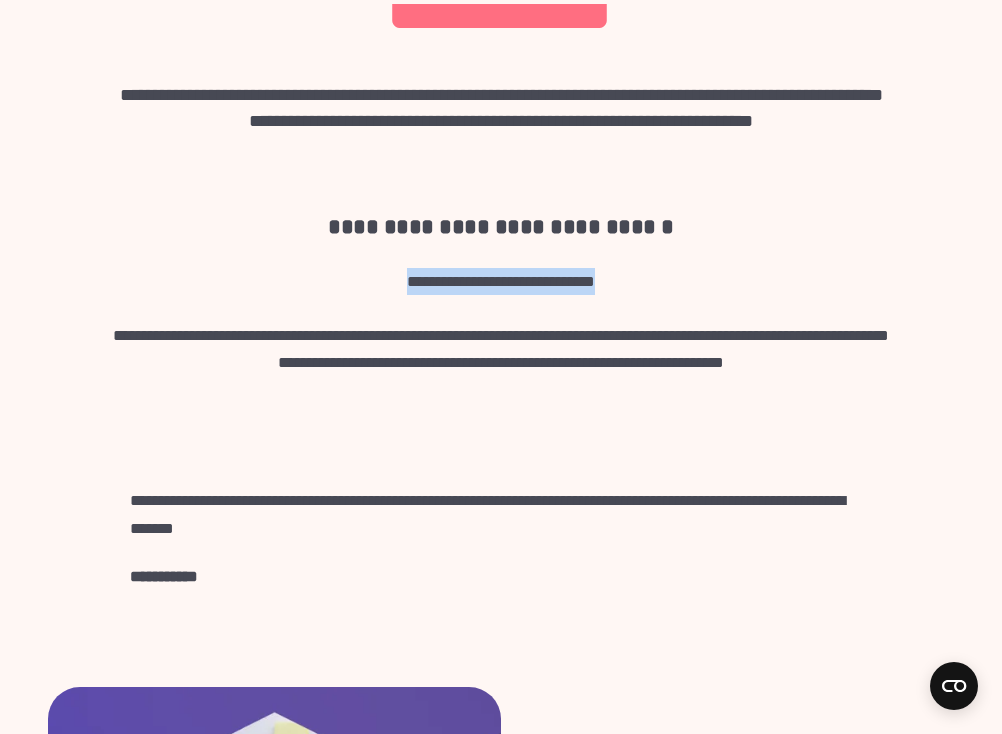 drag, startPoint x: 640, startPoint y: 283, endPoint x: 277, endPoint y: 294, distance: 363.16663 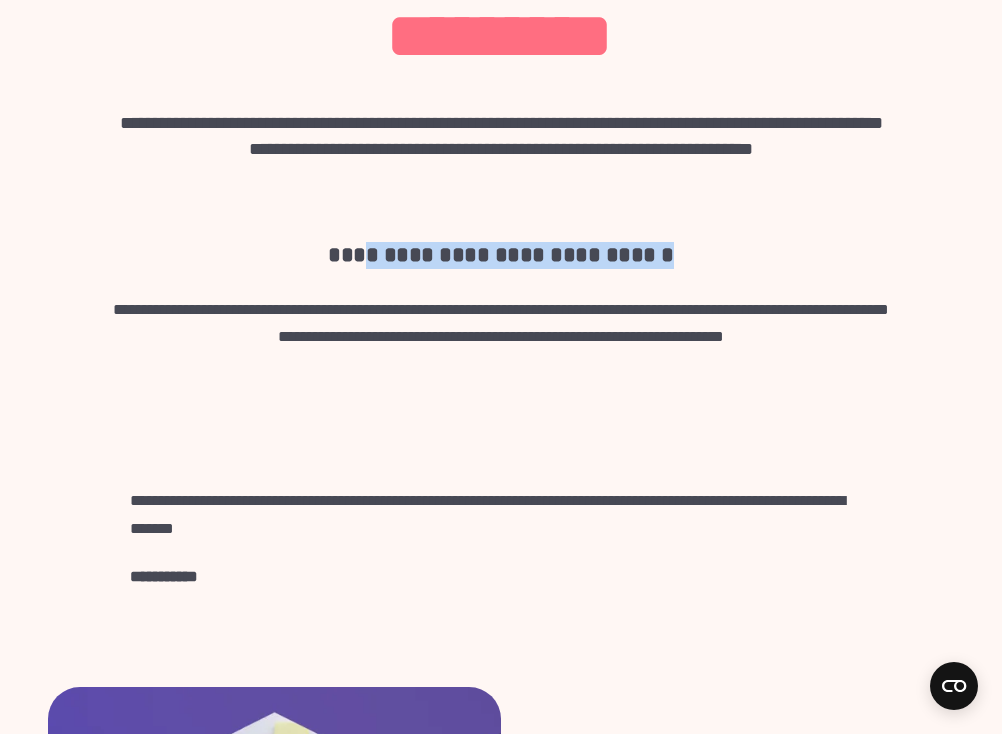 drag, startPoint x: 660, startPoint y: 259, endPoint x: 179, endPoint y: 259, distance: 481 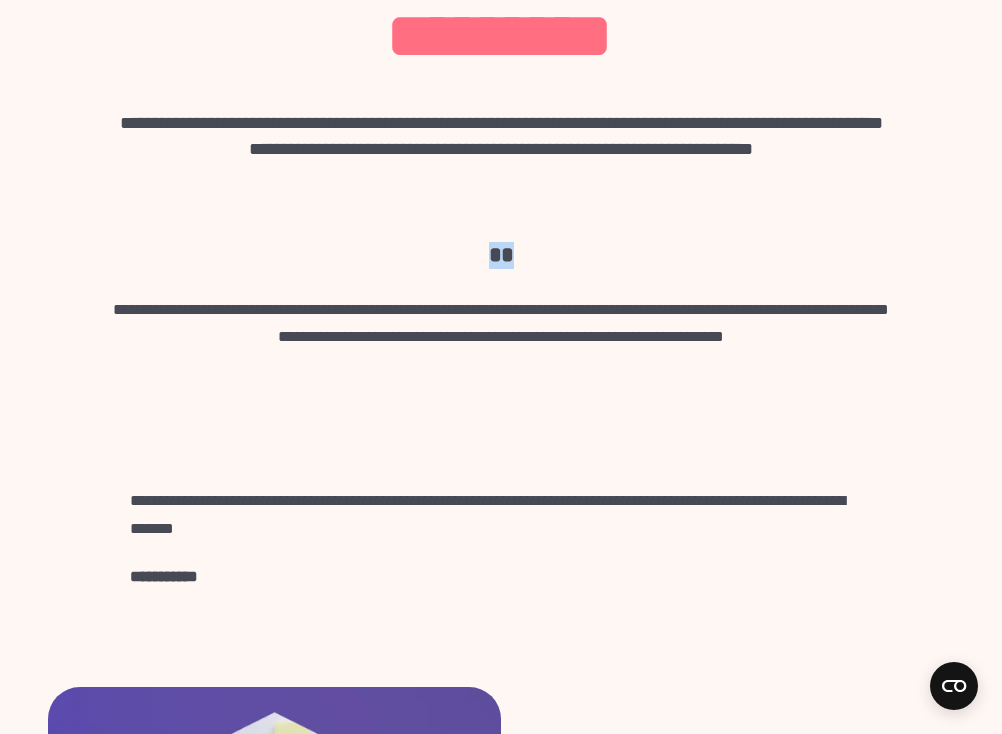 drag, startPoint x: 550, startPoint y: 252, endPoint x: 380, endPoint y: 260, distance: 170.18813 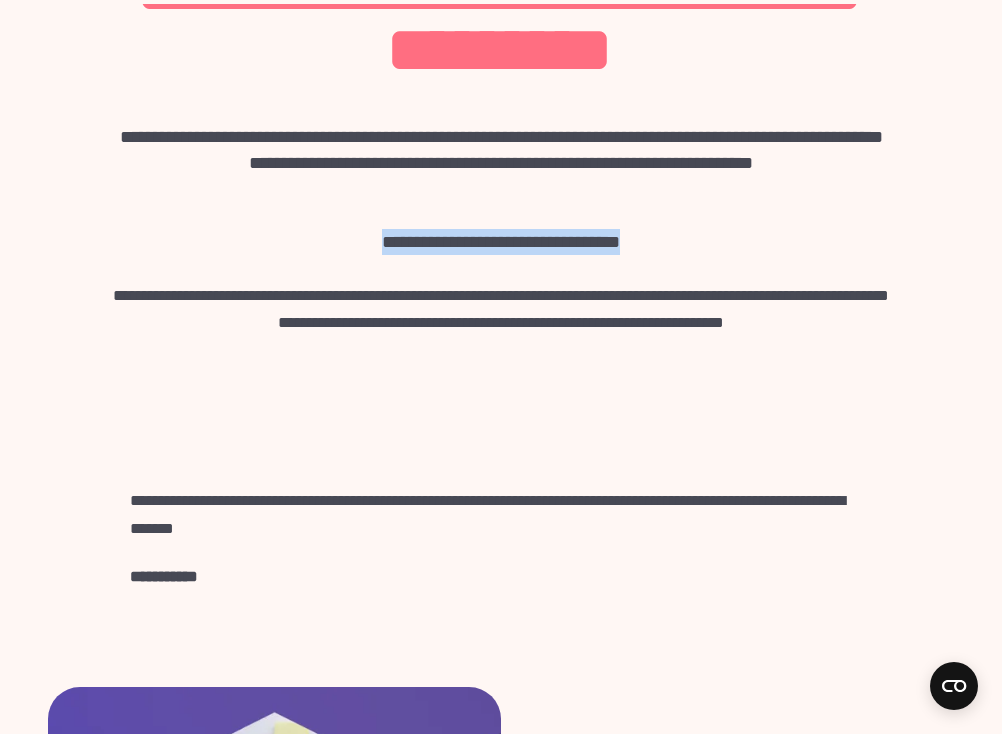 drag, startPoint x: 346, startPoint y: 243, endPoint x: 212, endPoint y: 243, distance: 134 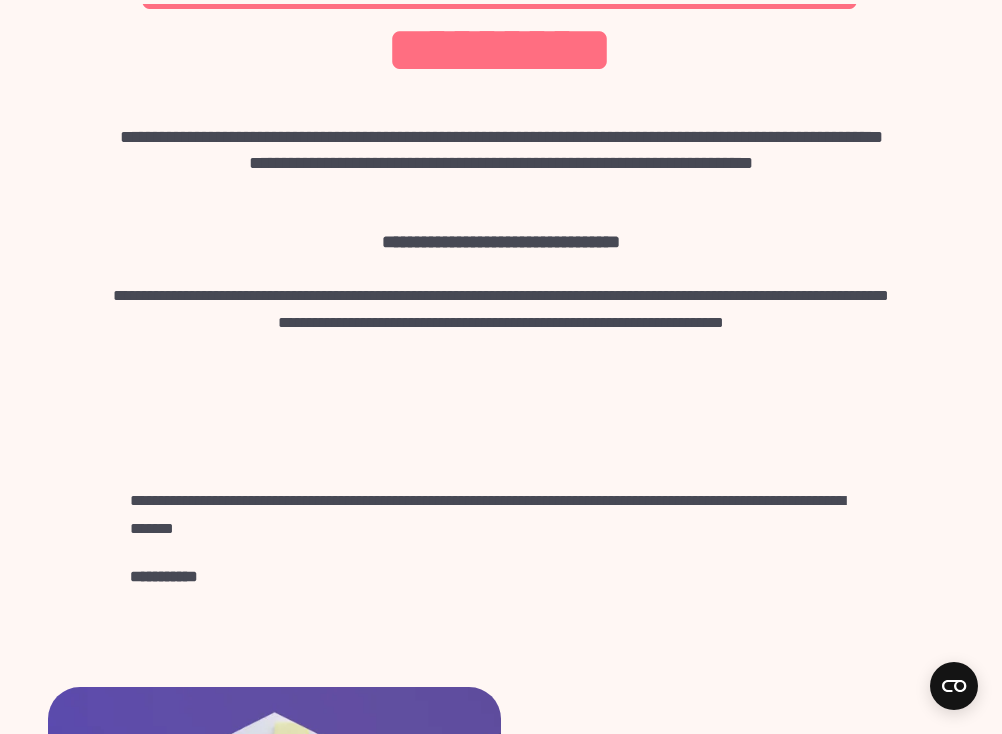 click at bounding box center [501, 268] 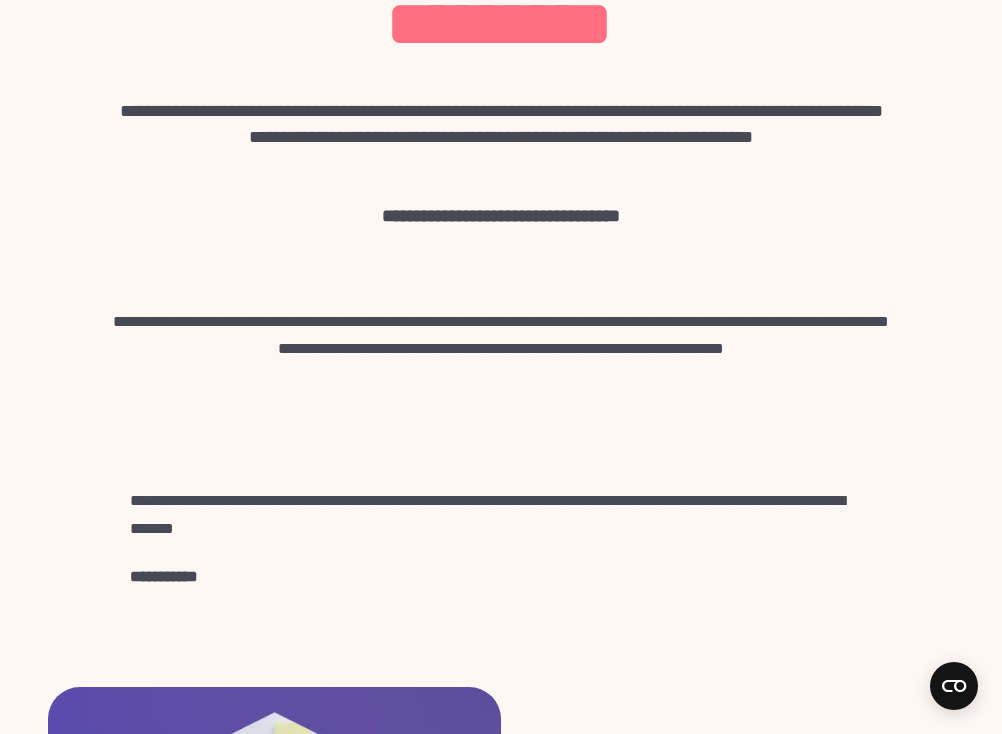 click at bounding box center [501, 269] 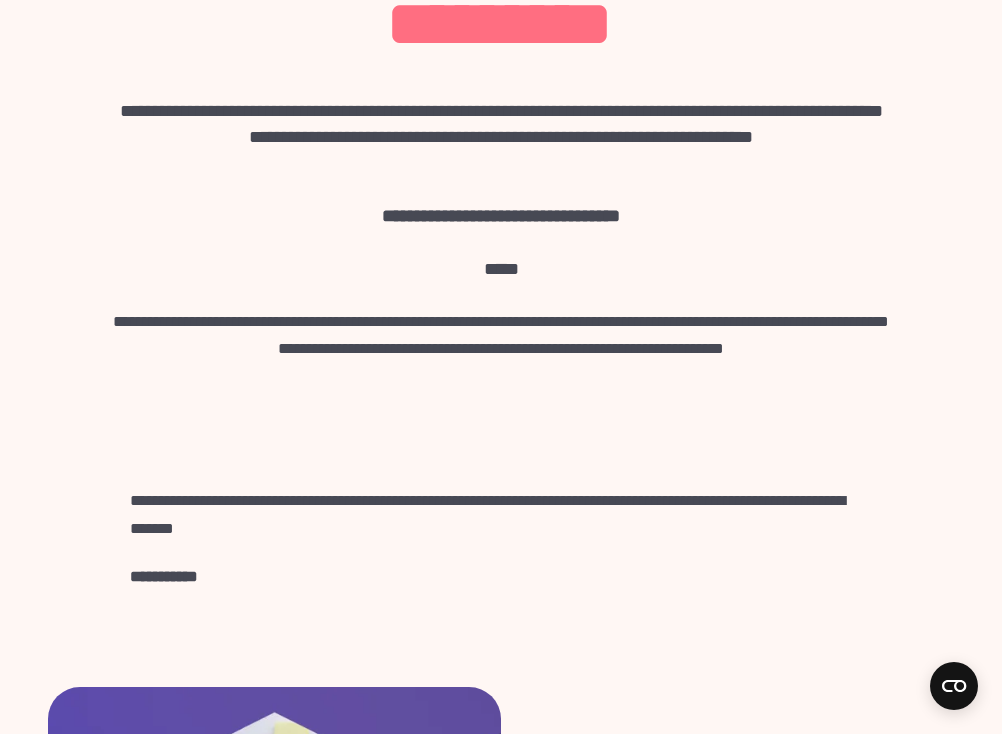 click on "**********" at bounding box center (501, 335) 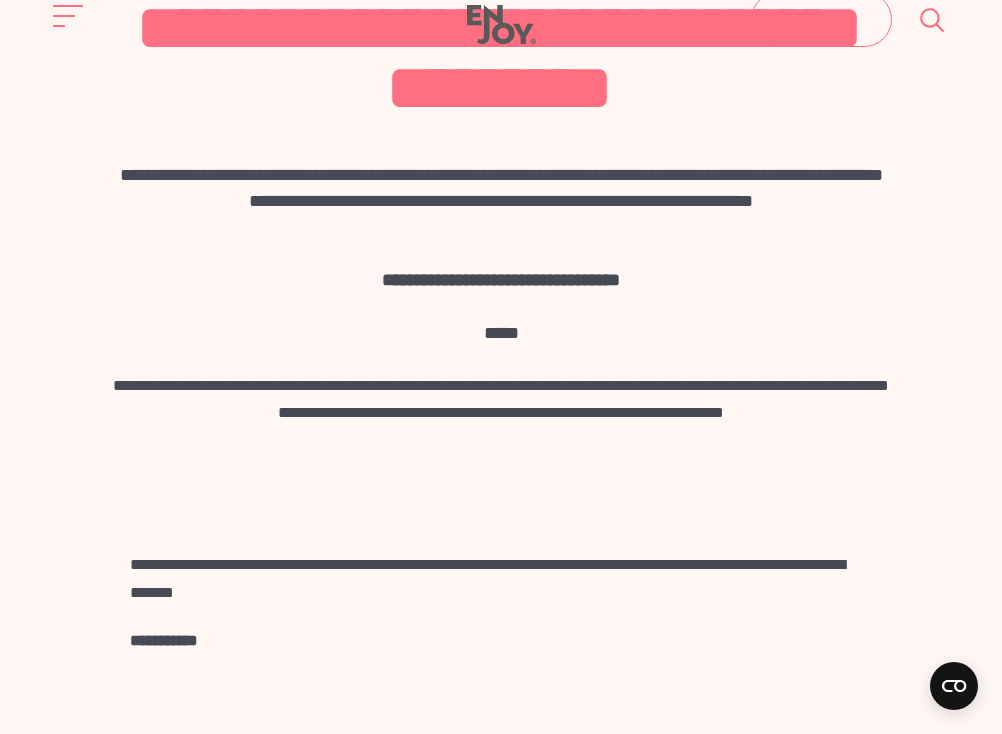 scroll, scrollTop: 0, scrollLeft: 0, axis: both 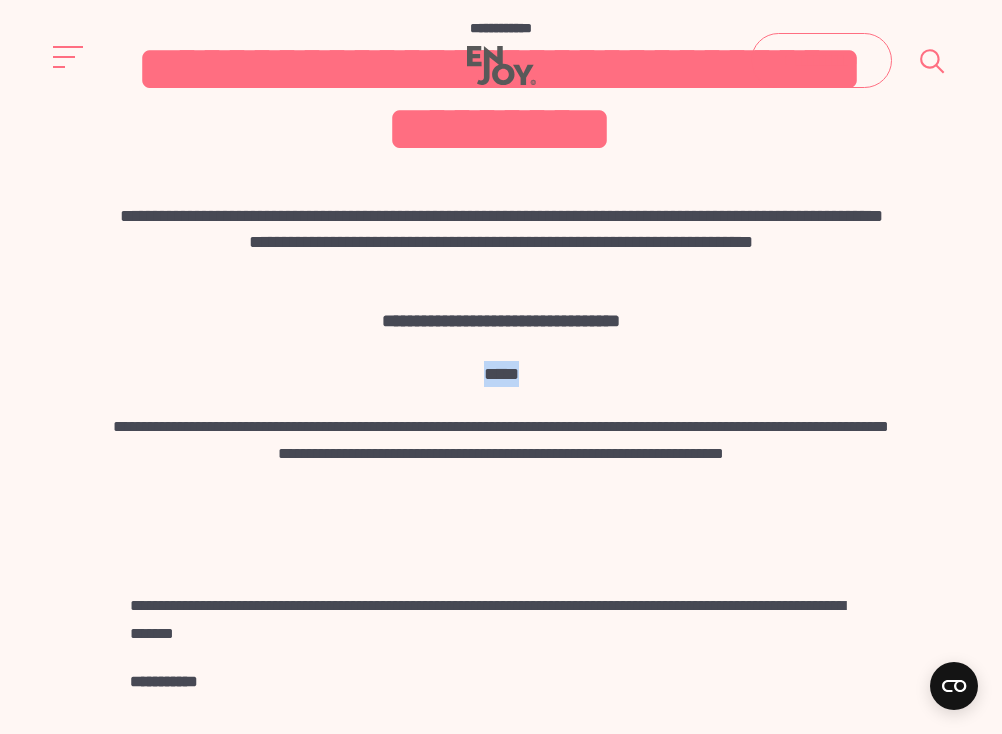 drag, startPoint x: 535, startPoint y: 380, endPoint x: 447, endPoint y: 380, distance: 88 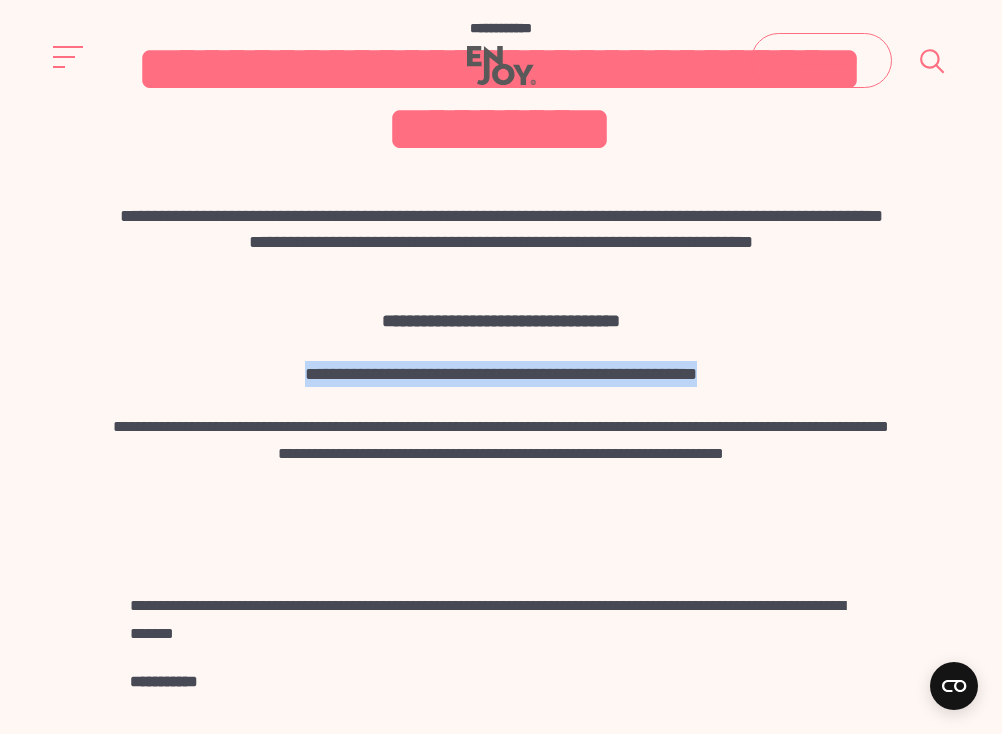 drag, startPoint x: 745, startPoint y: 375, endPoint x: 238, endPoint y: 372, distance: 507.00888 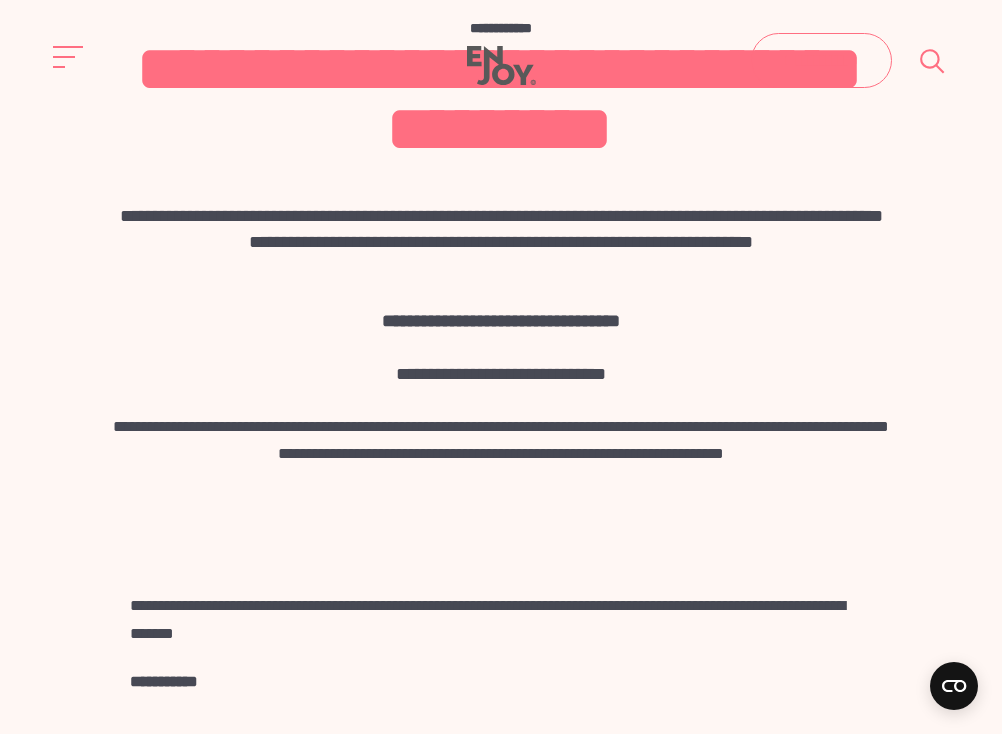 click on "**********" at bounding box center (501, 374) 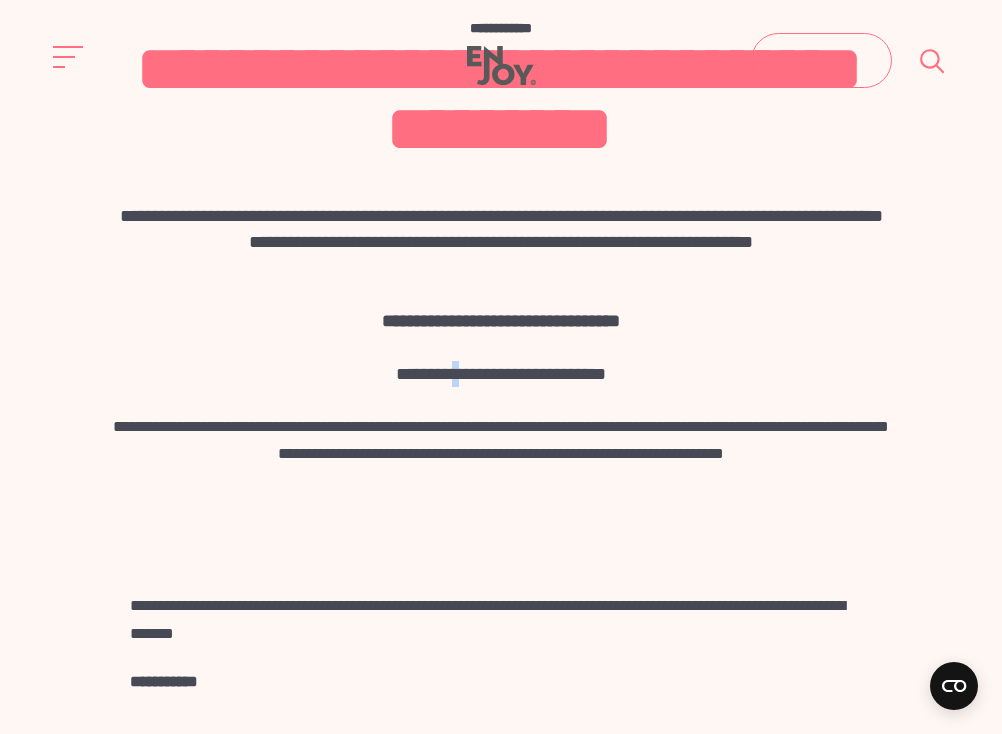 click on "**********" at bounding box center (501, 374) 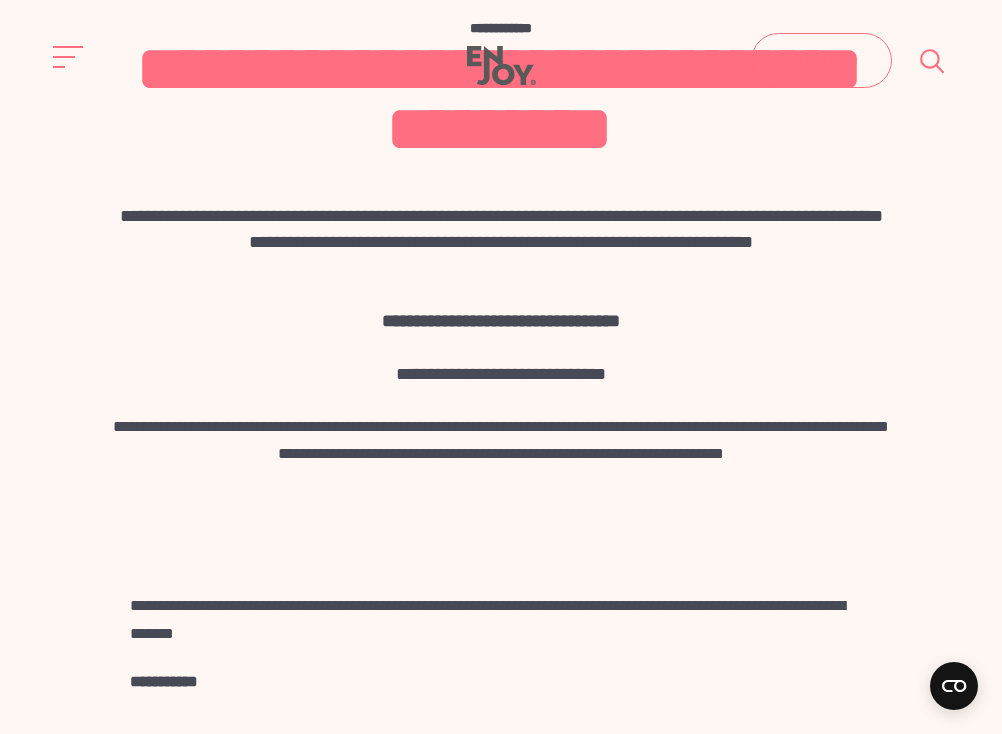 click on "**********" at bounding box center (501, 374) 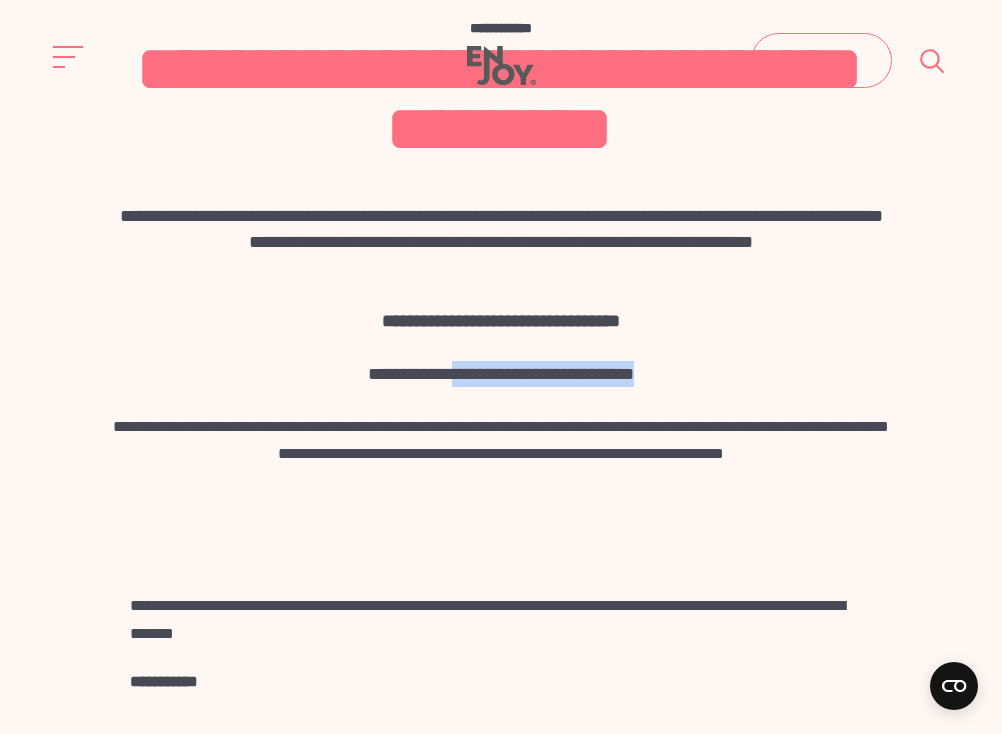 drag, startPoint x: 675, startPoint y: 379, endPoint x: 435, endPoint y: 383, distance: 240.03333 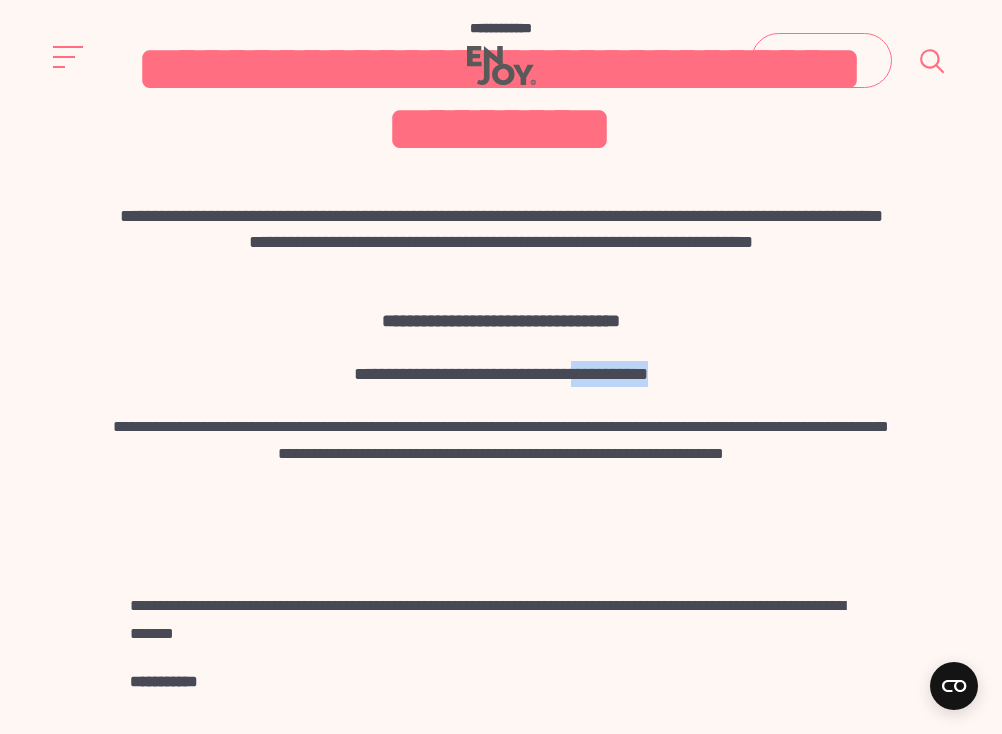 drag, startPoint x: 711, startPoint y: 371, endPoint x: 573, endPoint y: 375, distance: 138.05795 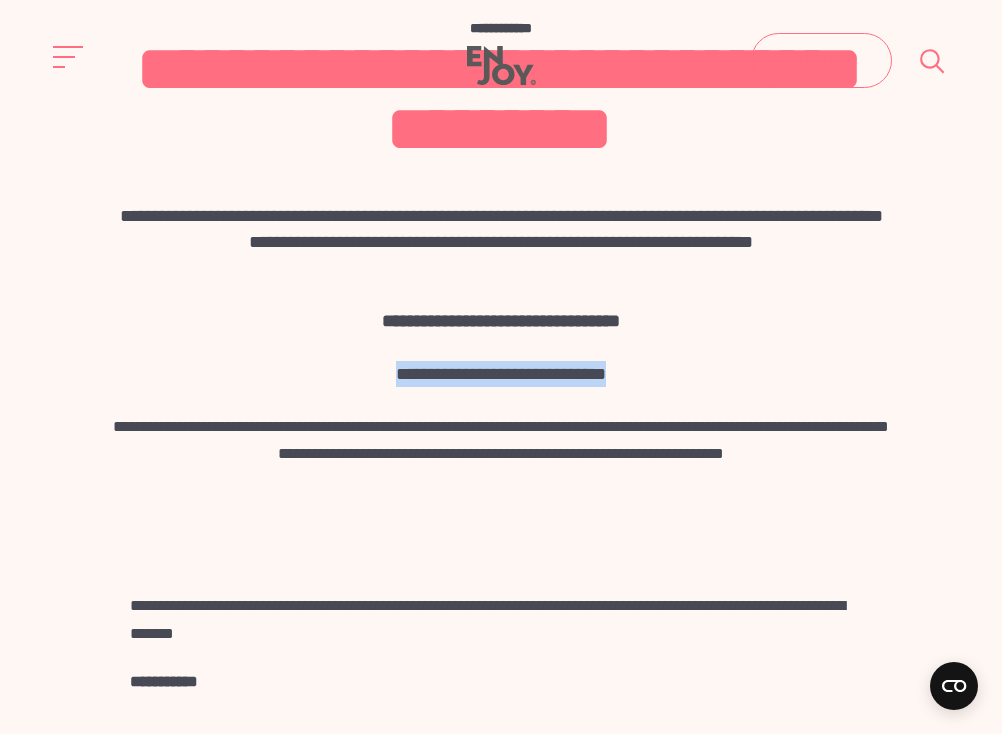 drag, startPoint x: 673, startPoint y: 376, endPoint x: 325, endPoint y: 377, distance: 348.00143 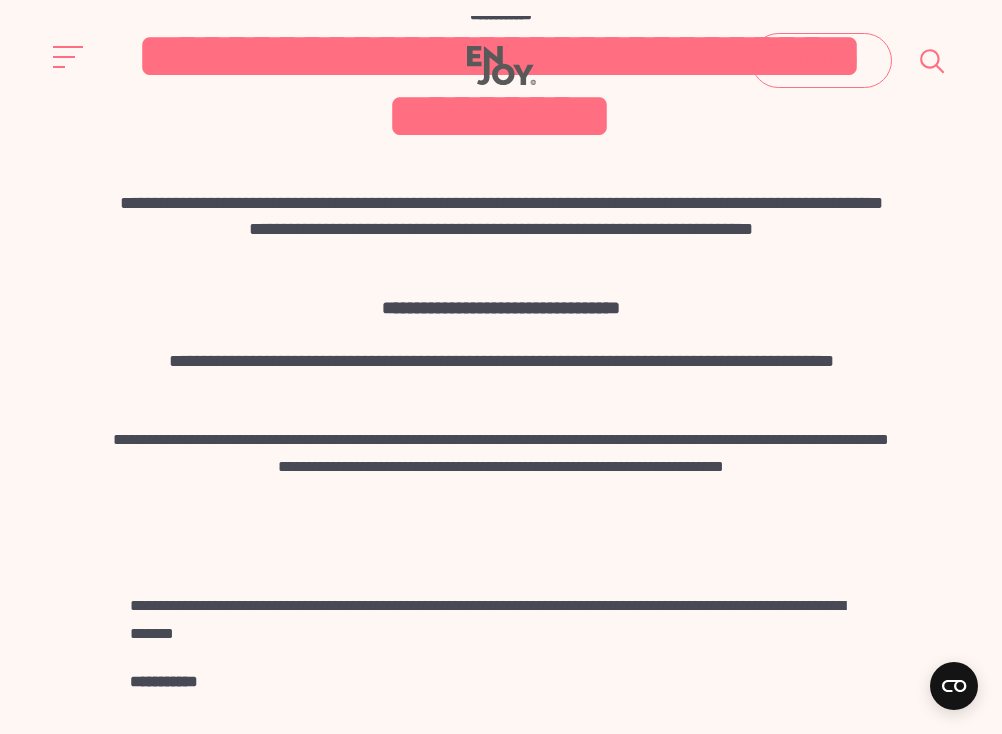 click on "**********" at bounding box center (501, 374) 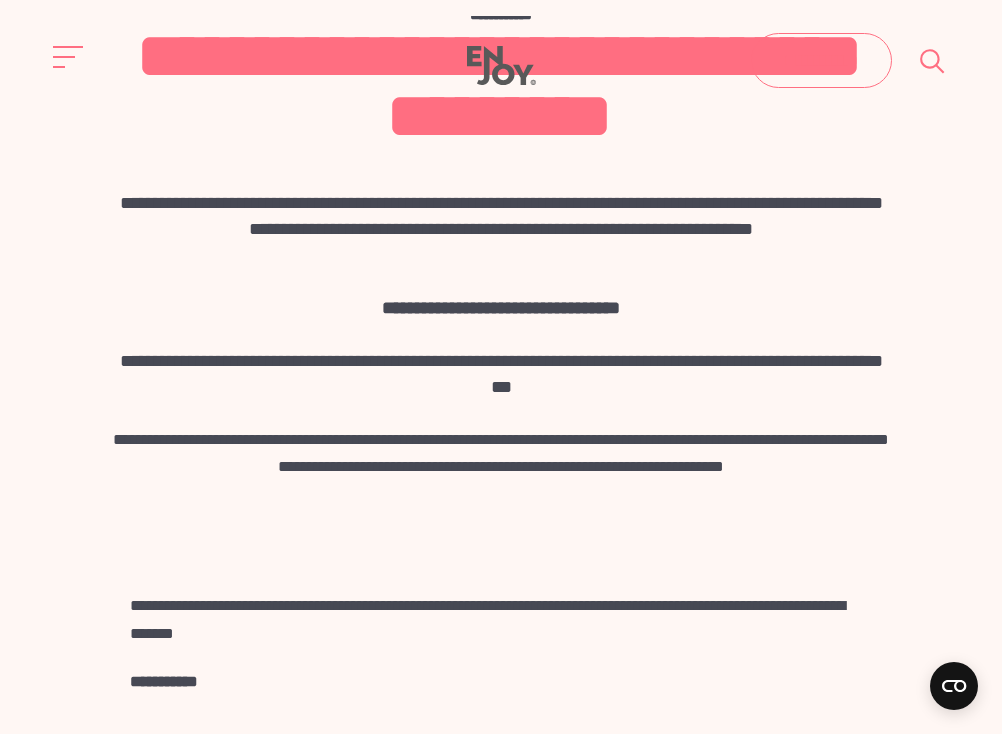 click on "**********" at bounding box center [501, 374] 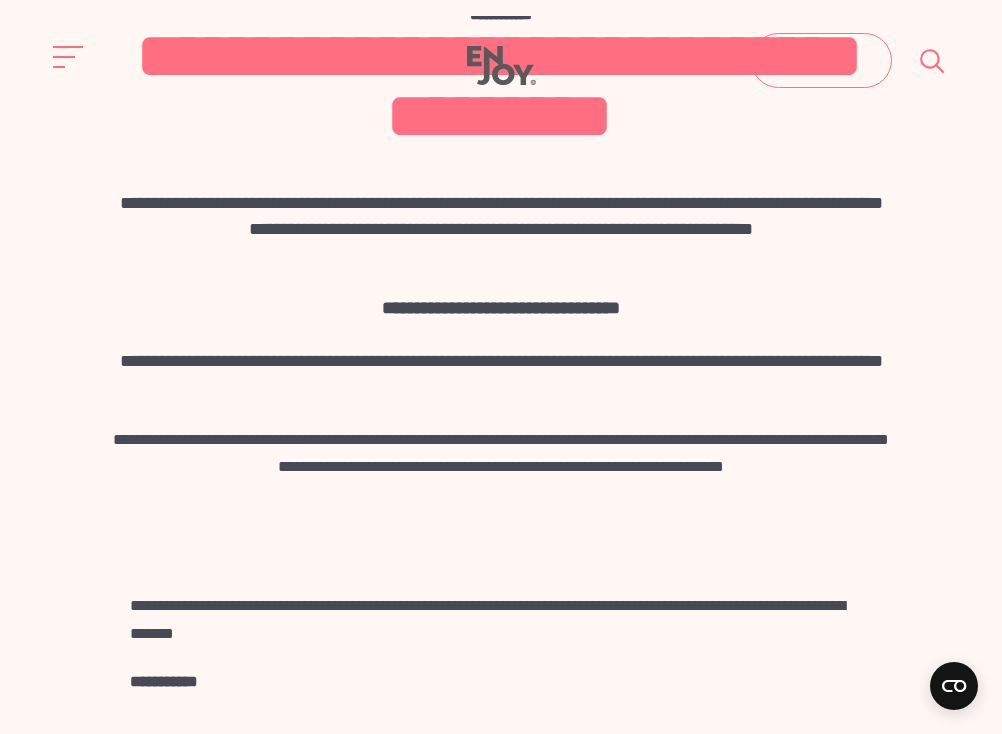 click on "**********" at bounding box center (501, 374) 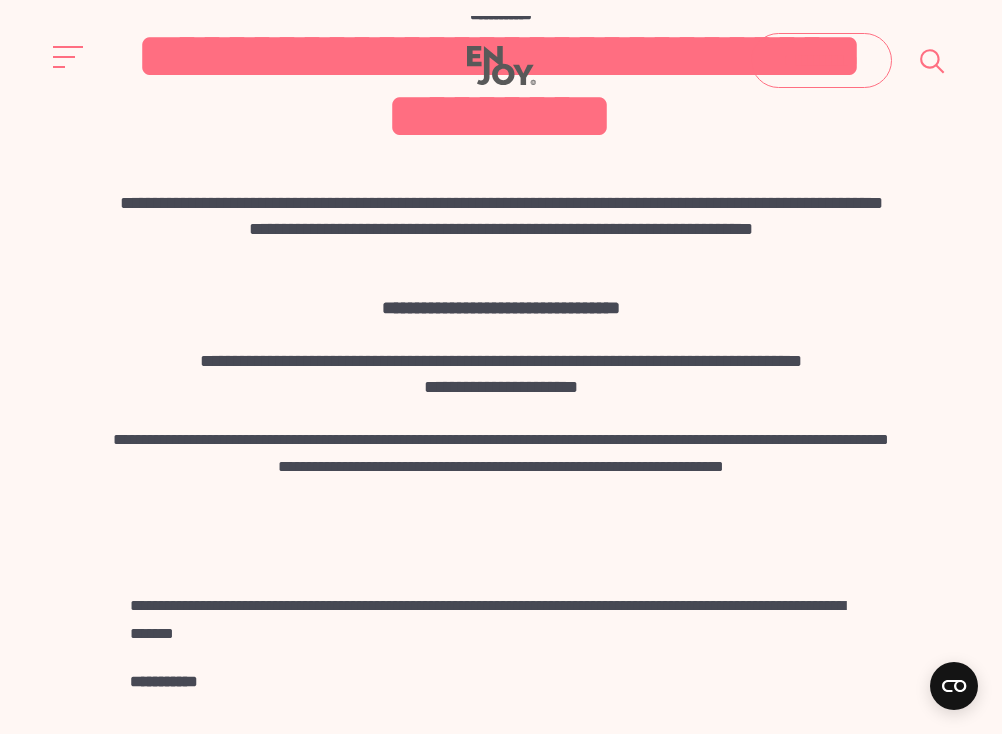 click on "**********" at bounding box center (501, 361) 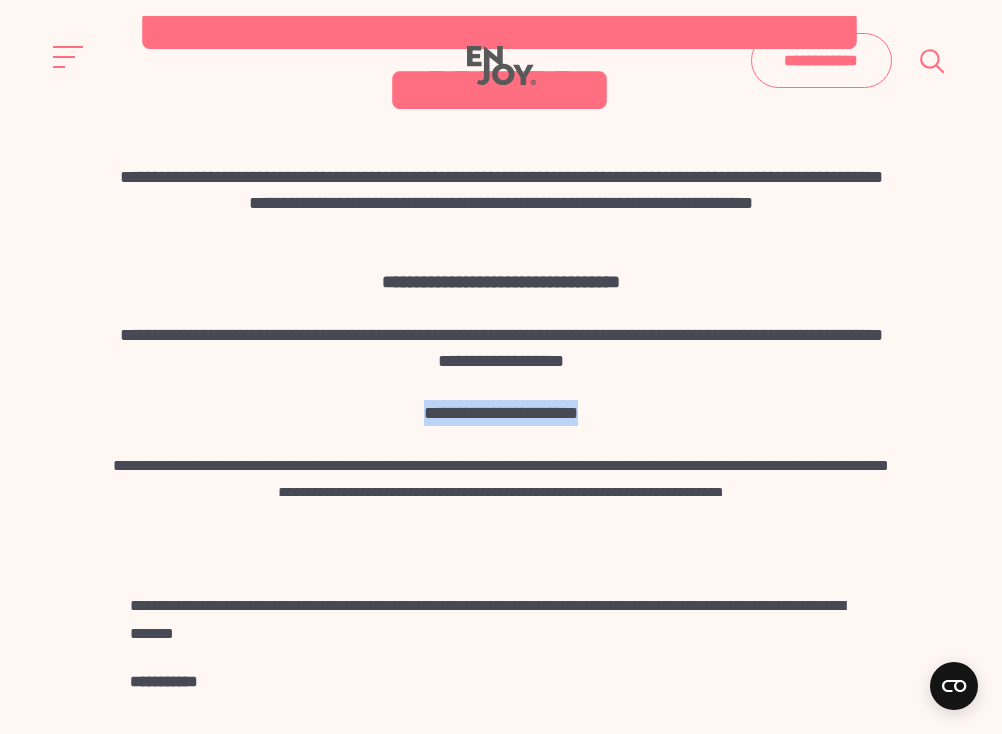 drag, startPoint x: 644, startPoint y: 414, endPoint x: 270, endPoint y: 414, distance: 374 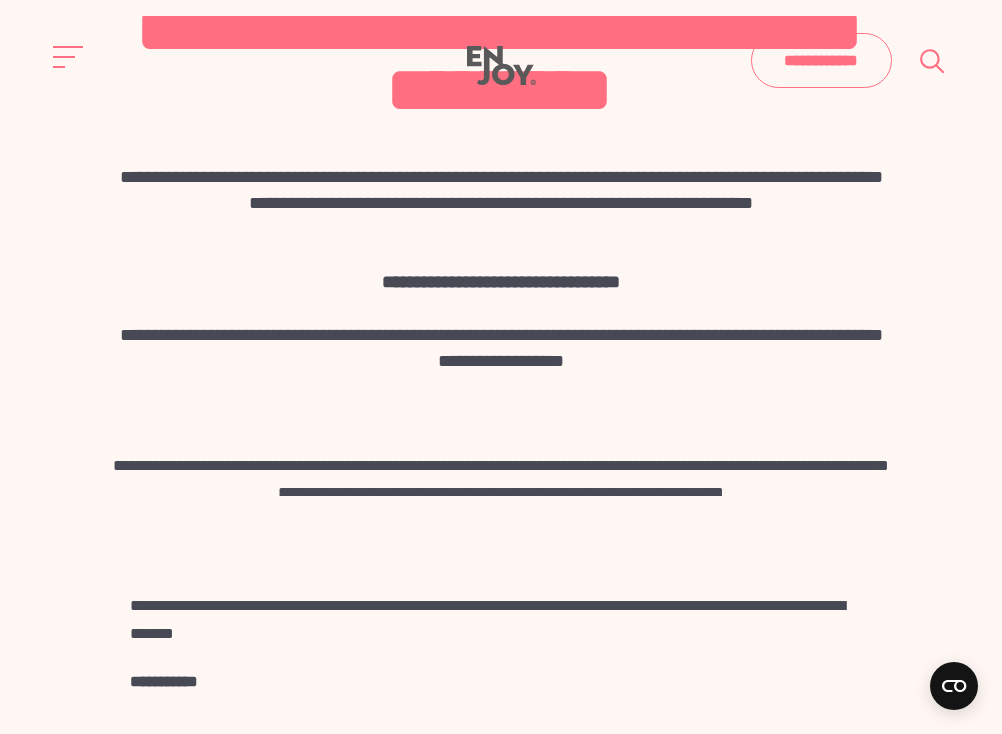click at bounding box center (501, 387) 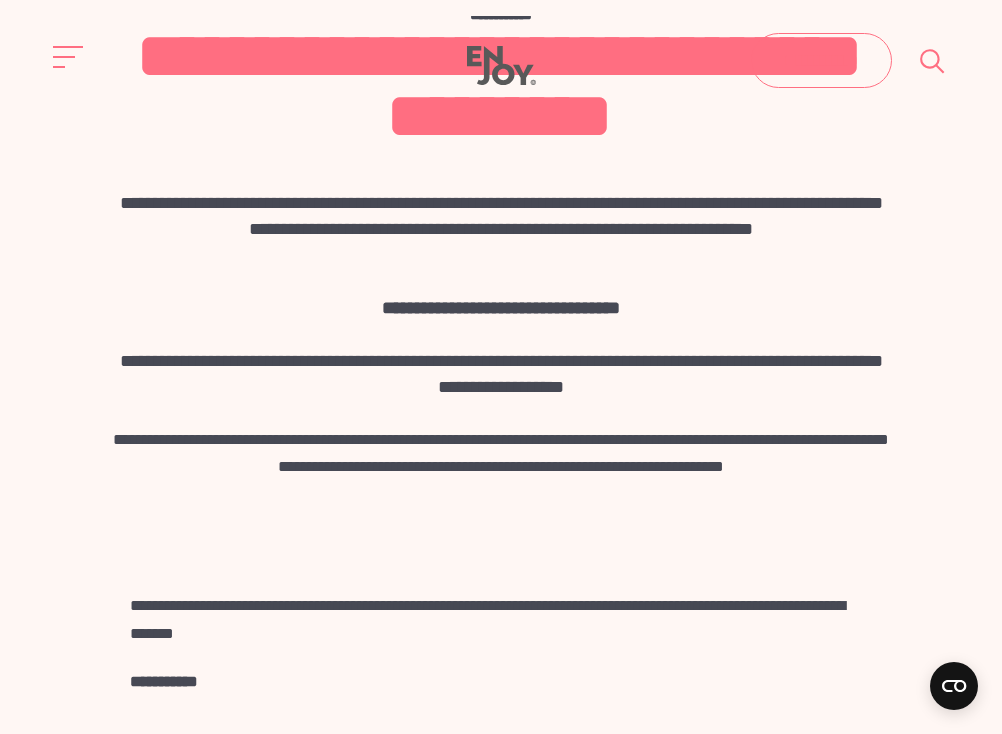 click on "**********" at bounding box center (501, 374) 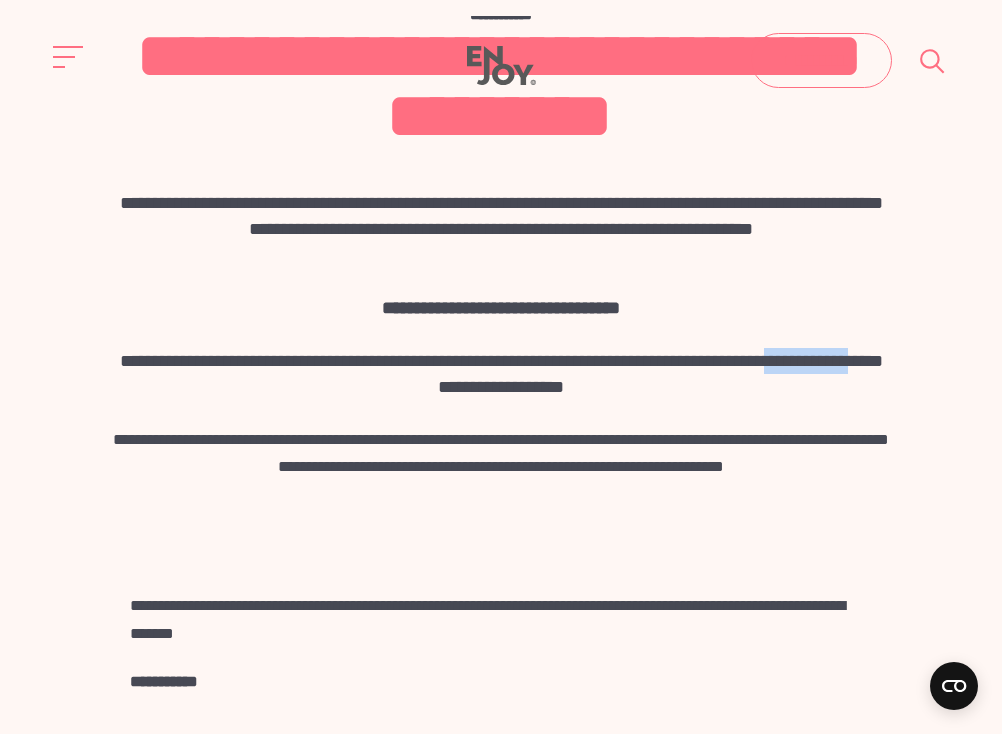 drag, startPoint x: 355, startPoint y: 389, endPoint x: 444, endPoint y: 390, distance: 89.005615 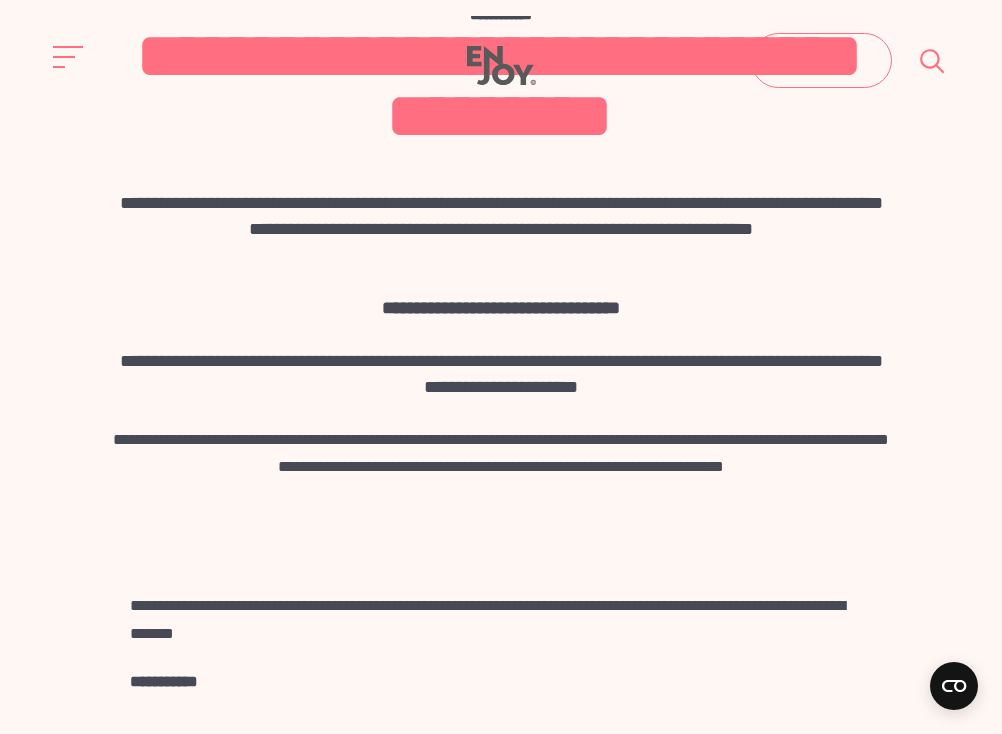 click on "**********" at bounding box center (501, 620) 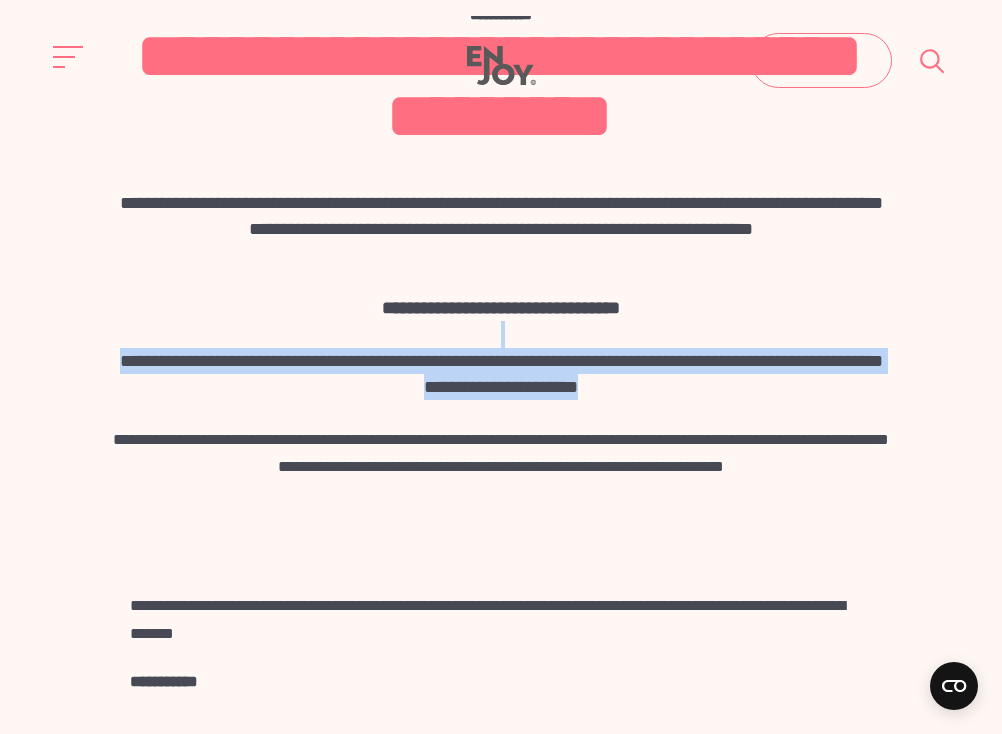 drag, startPoint x: 757, startPoint y: 380, endPoint x: 73, endPoint y: 344, distance: 684.9467 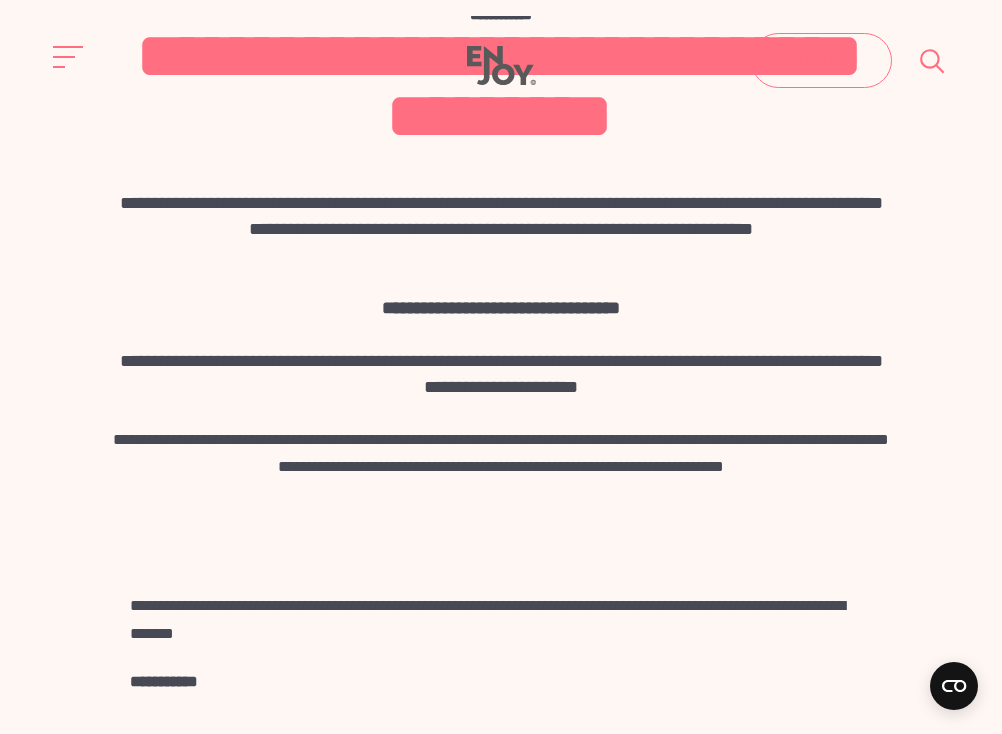 click at bounding box center [501, 413] 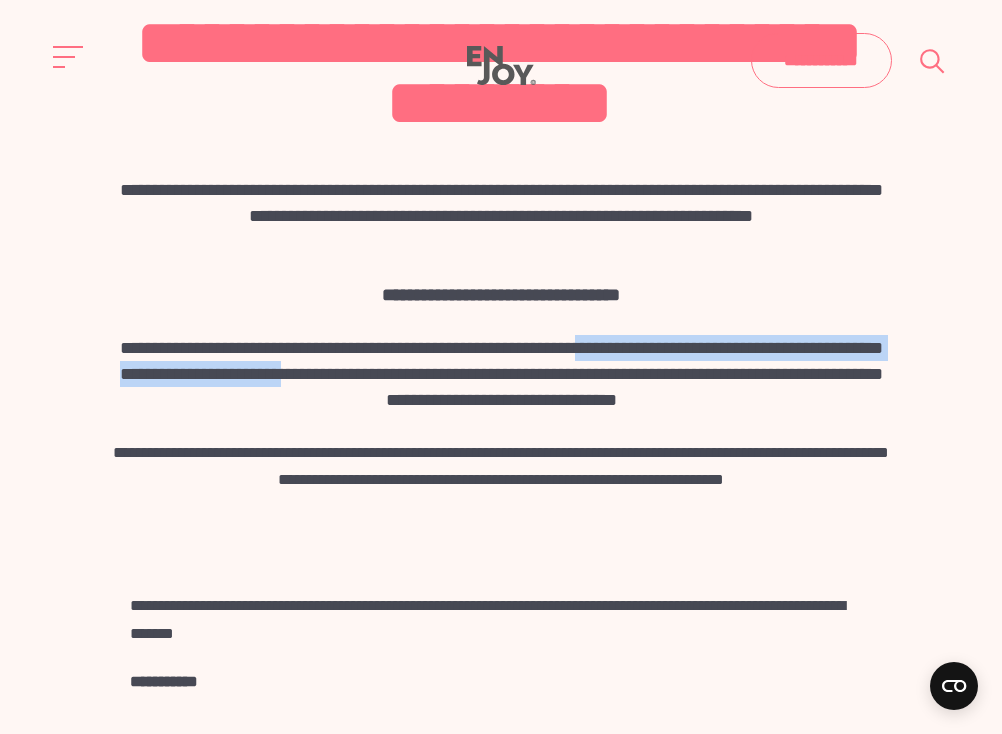 drag, startPoint x: 452, startPoint y: 371, endPoint x: 651, endPoint y: 353, distance: 199.81241 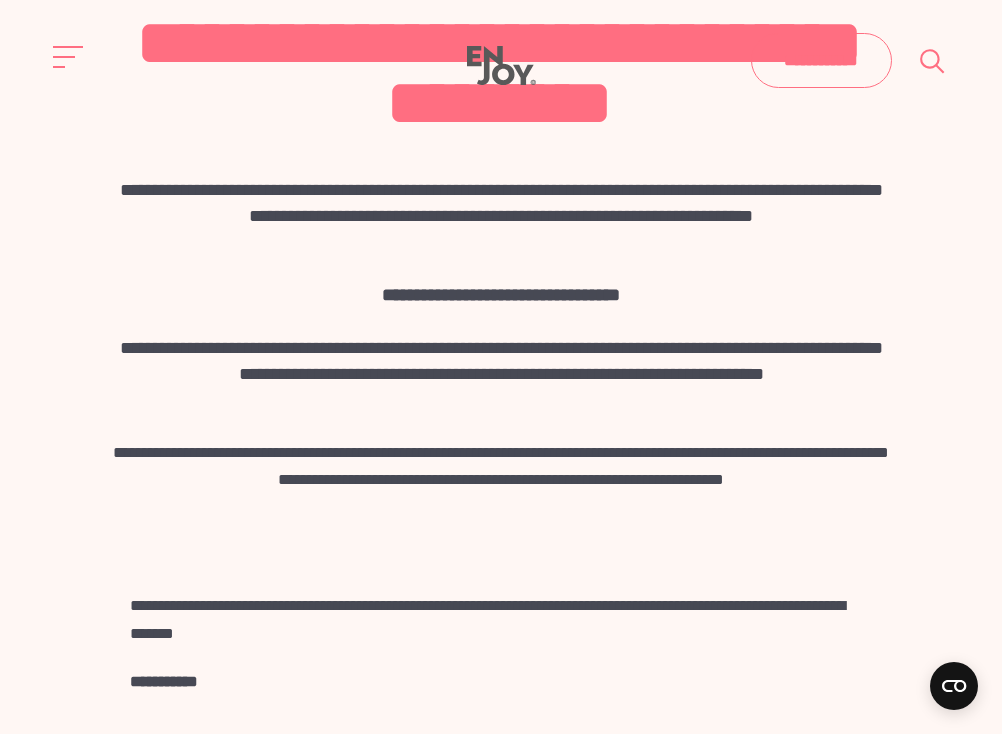 click on "**********" at bounding box center (501, 374) 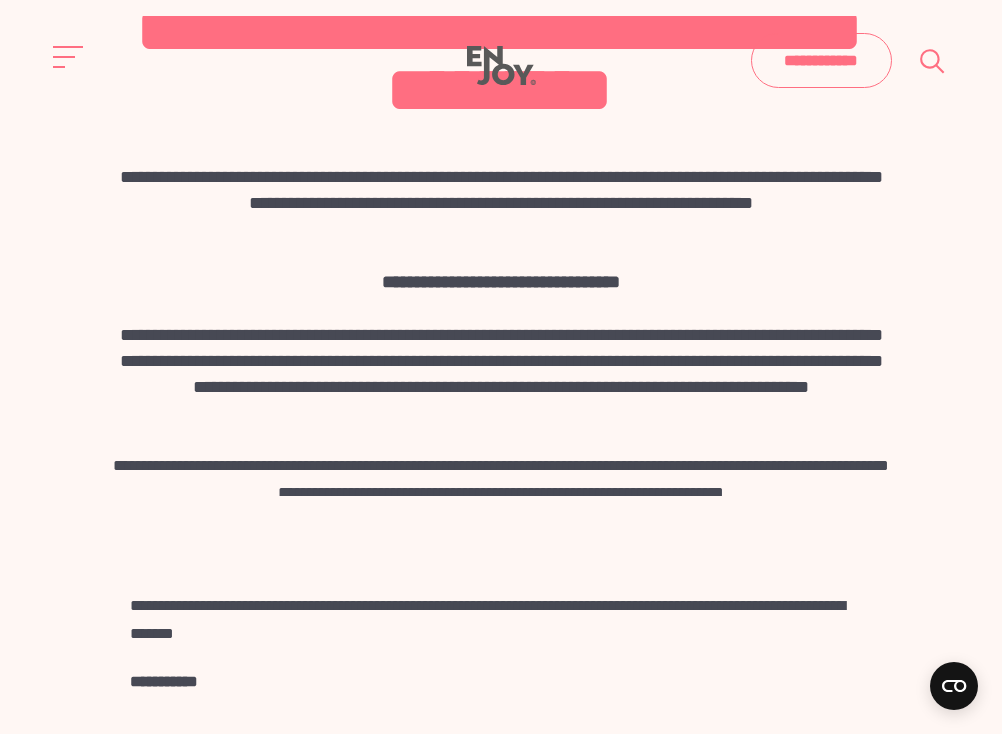 click on "**********" at bounding box center (501, 374) 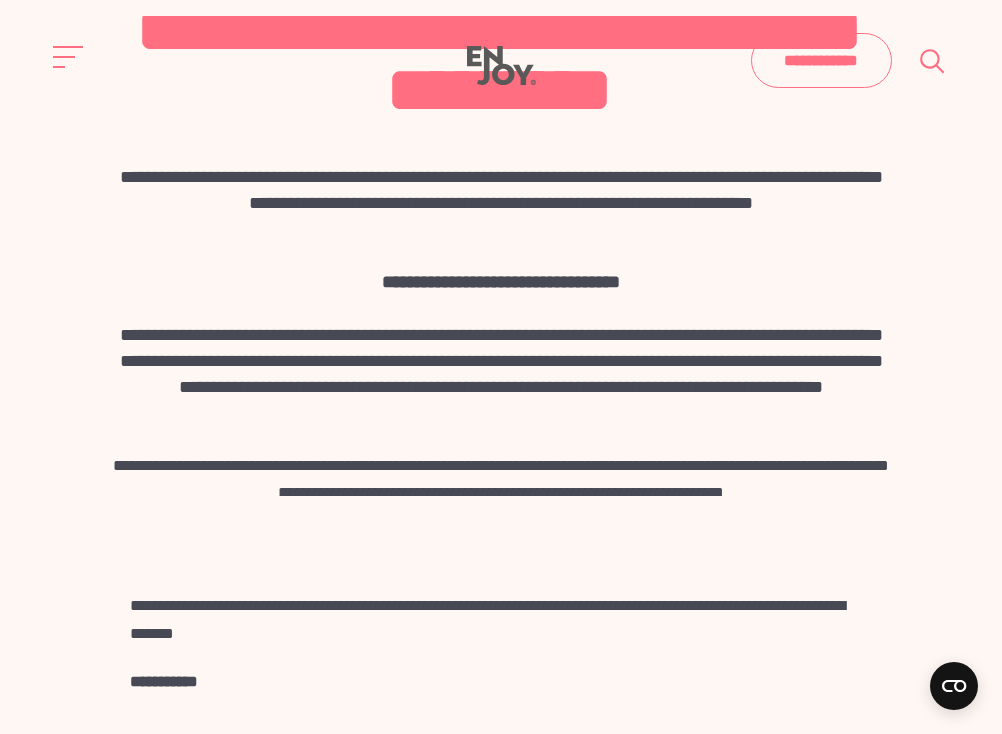 click on "**********" at bounding box center (501, 374) 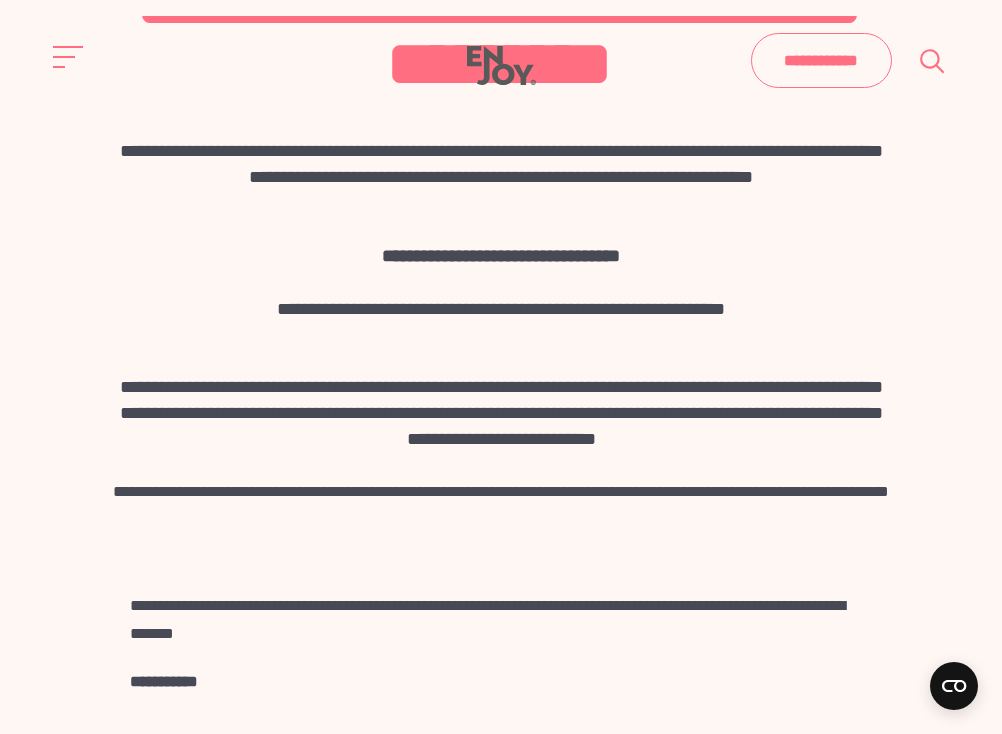 click on "**********" at bounding box center [501, 309] 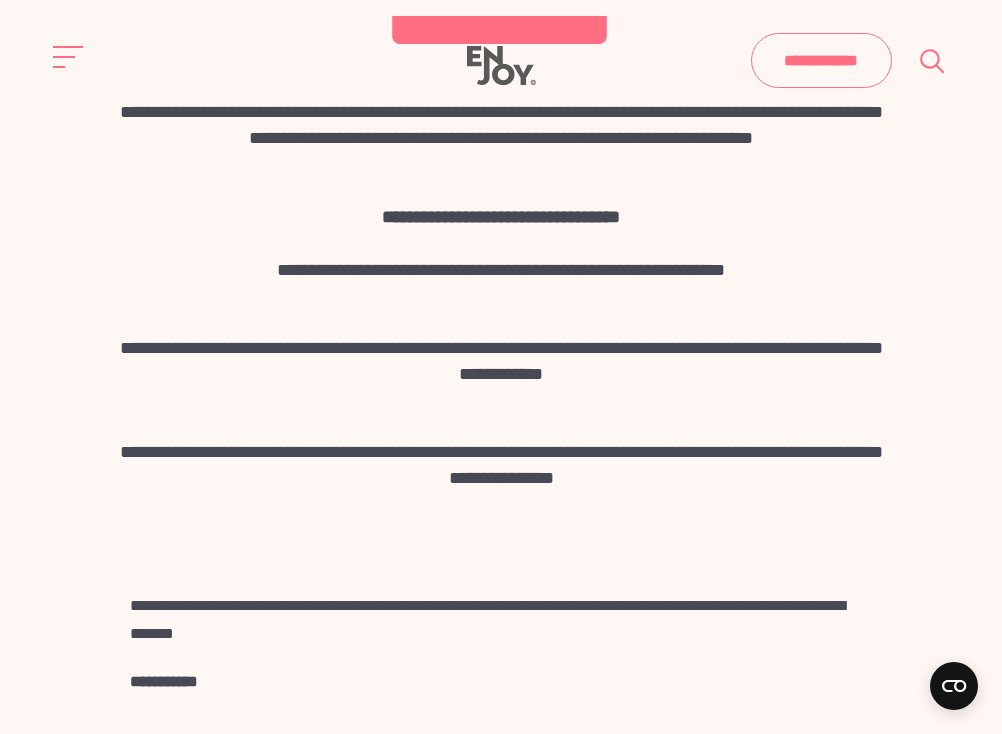 click on "**********" at bounding box center (501, 361) 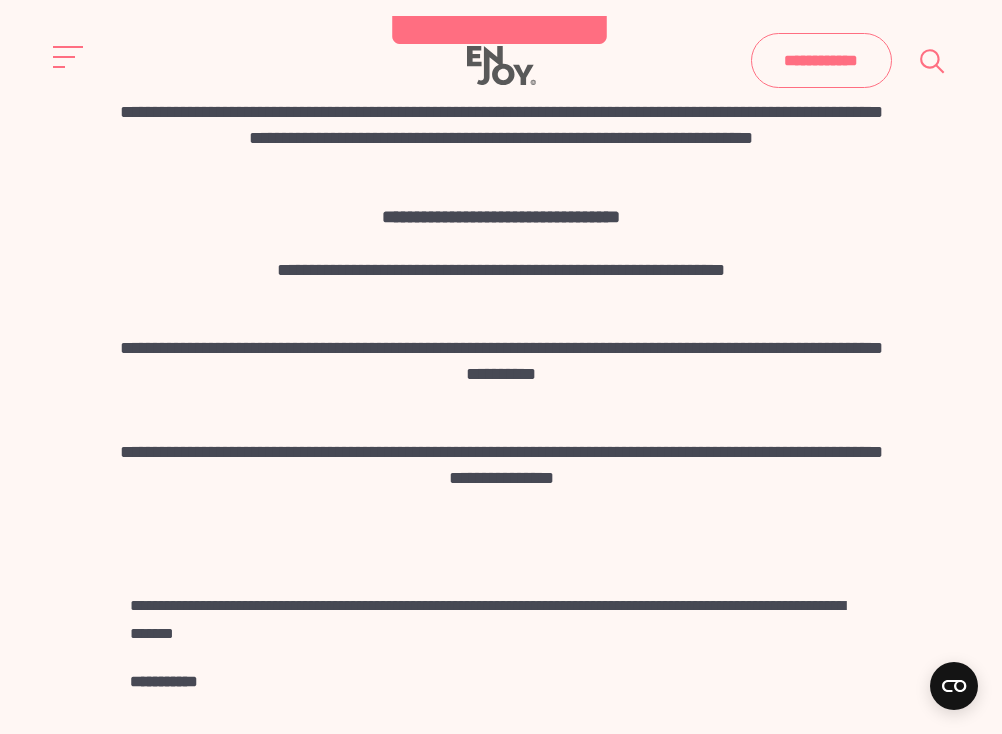 click on "**********" at bounding box center [501, 361] 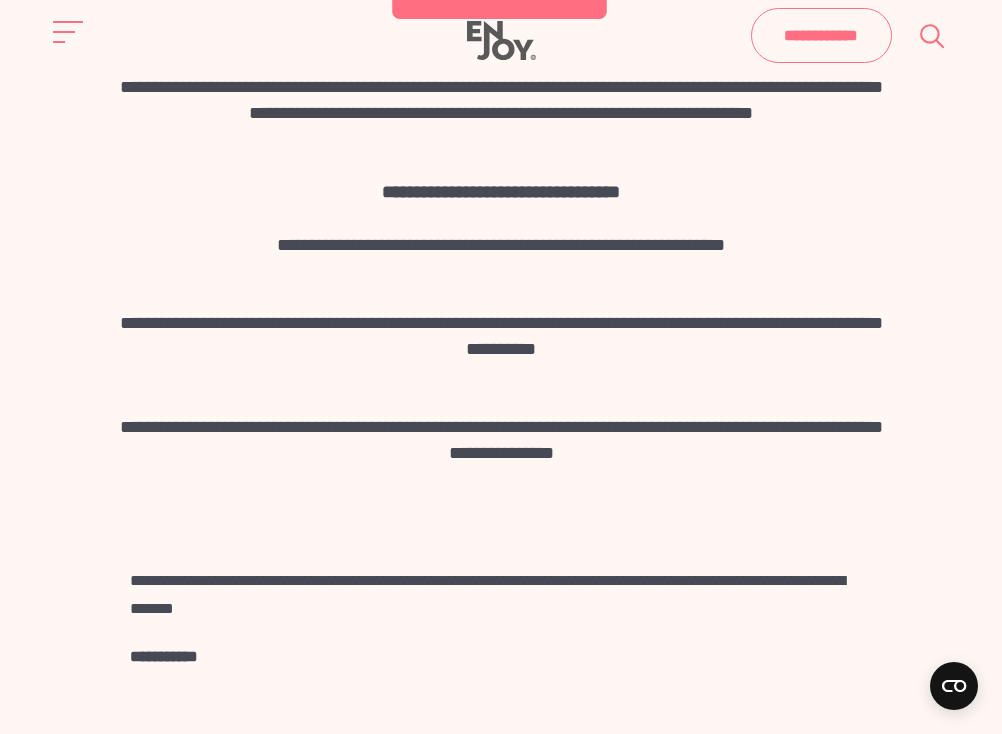 scroll, scrollTop: 0, scrollLeft: 0, axis: both 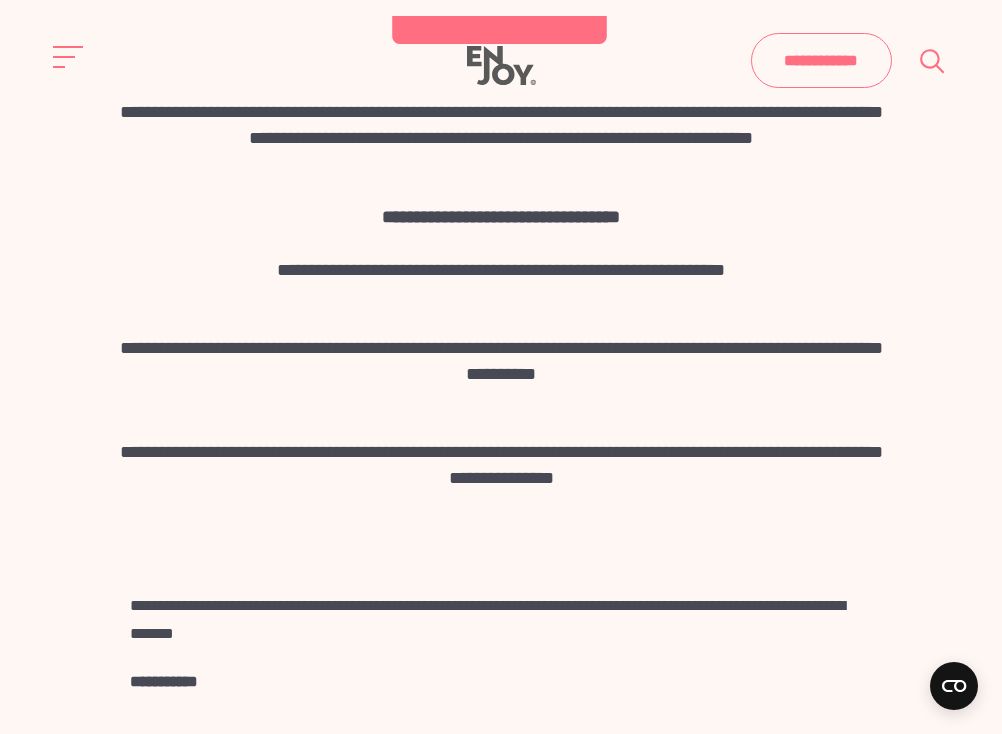 click on "**********" at bounding box center [501, 361] 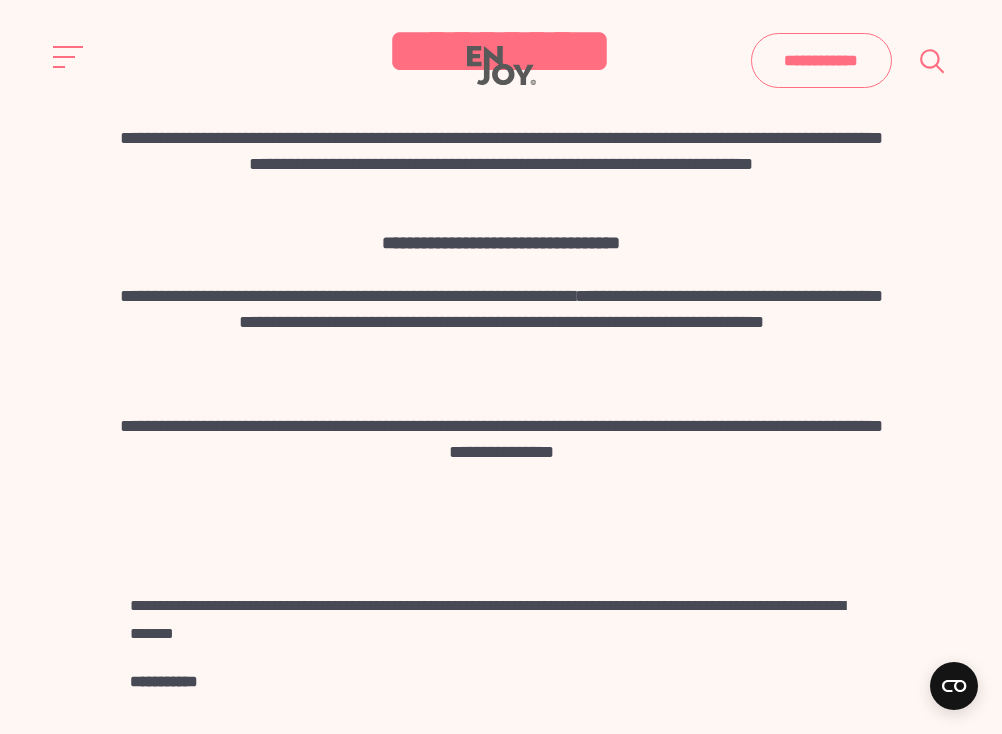 click at bounding box center (501, 374) 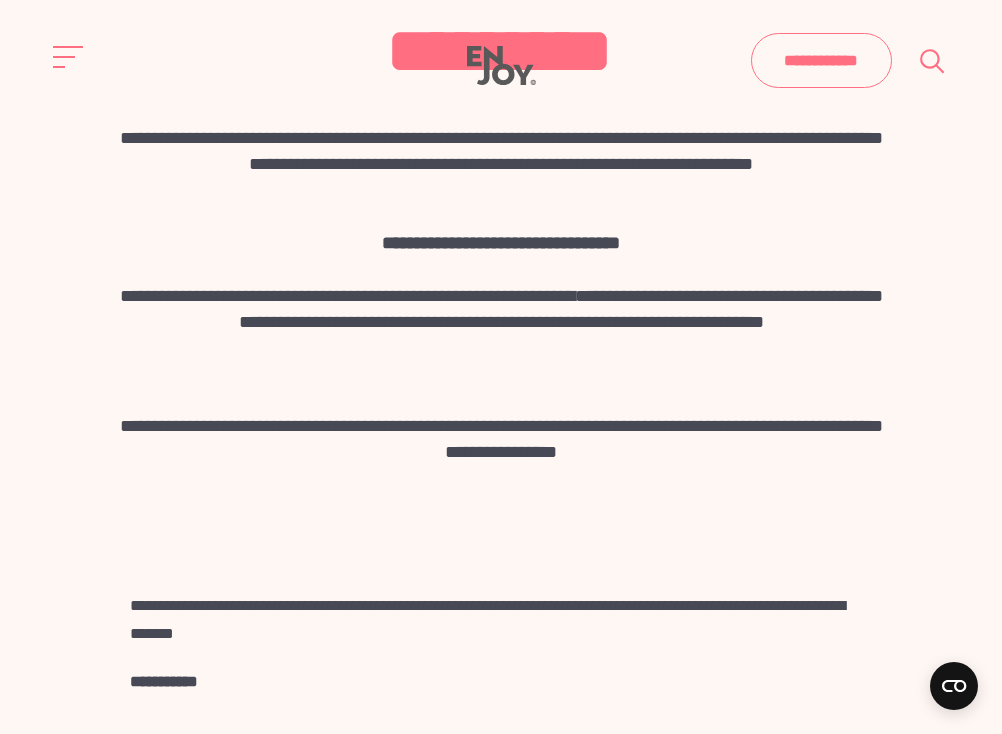 click on "**********" at bounding box center (501, 439) 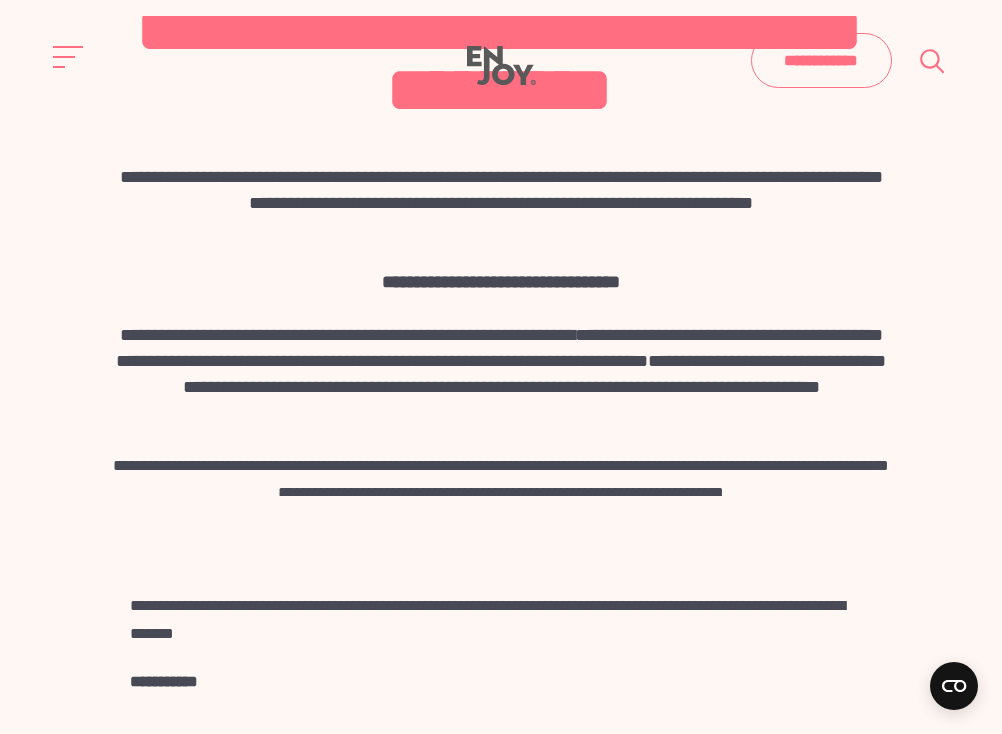 click on "**********" at bounding box center (501, 374) 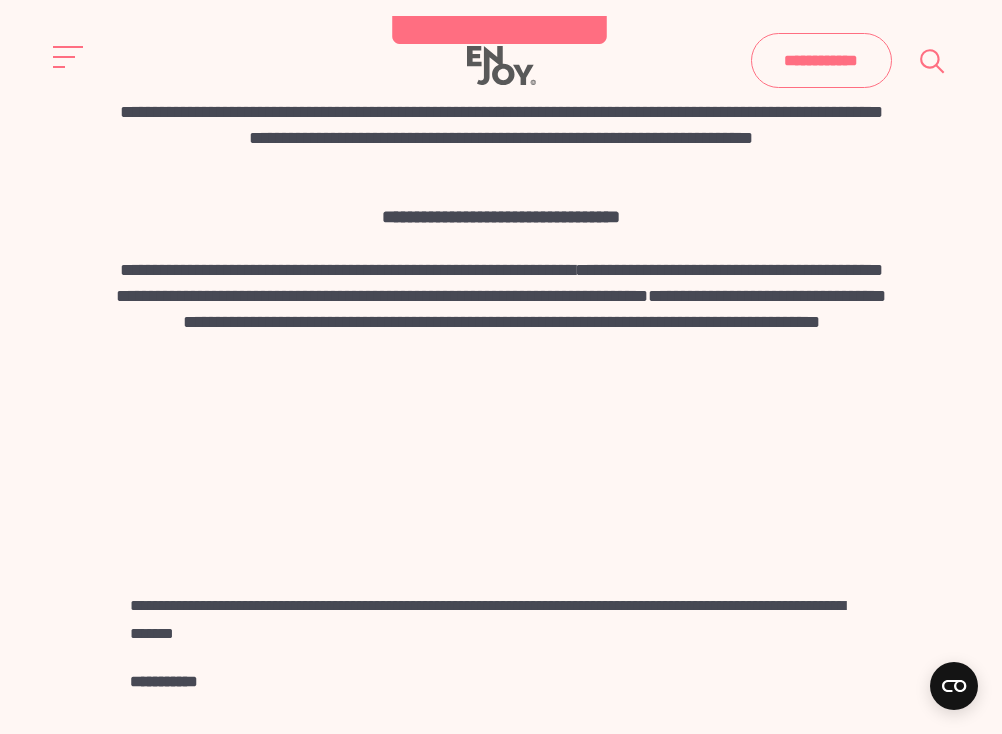 click at bounding box center (501, 400) 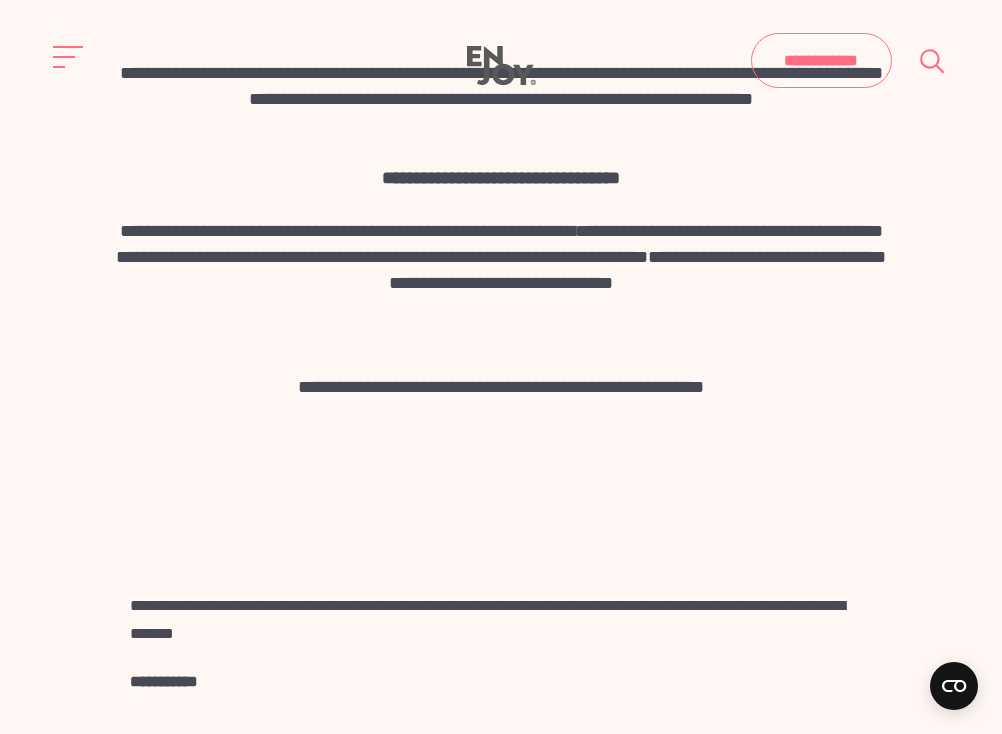 click at bounding box center (501, 335) 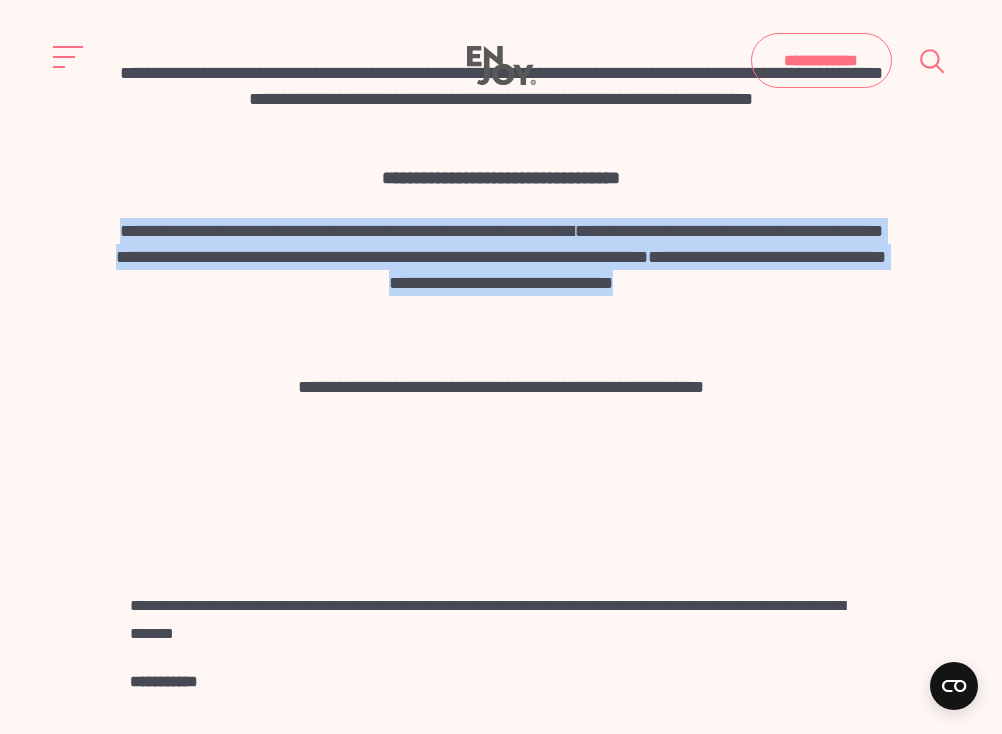drag, startPoint x: 831, startPoint y: 292, endPoint x: 64, endPoint y: 232, distance: 769.3432 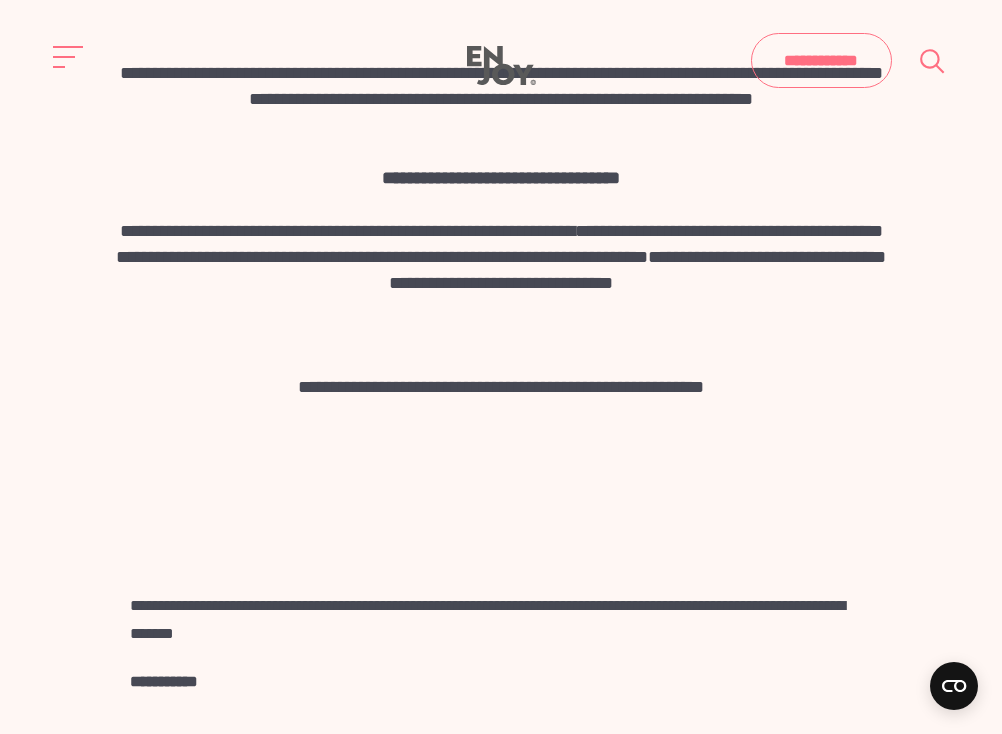 click on "**********" at bounding box center (501, 387) 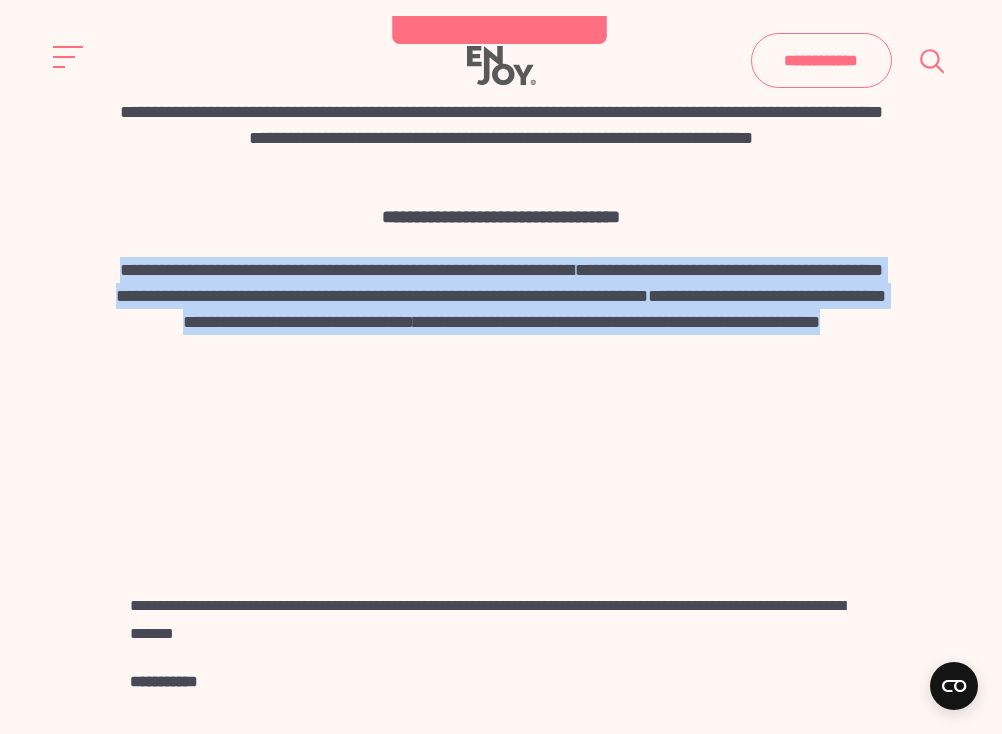 drag, startPoint x: 720, startPoint y: 350, endPoint x: 30, endPoint y: 265, distance: 695.2158 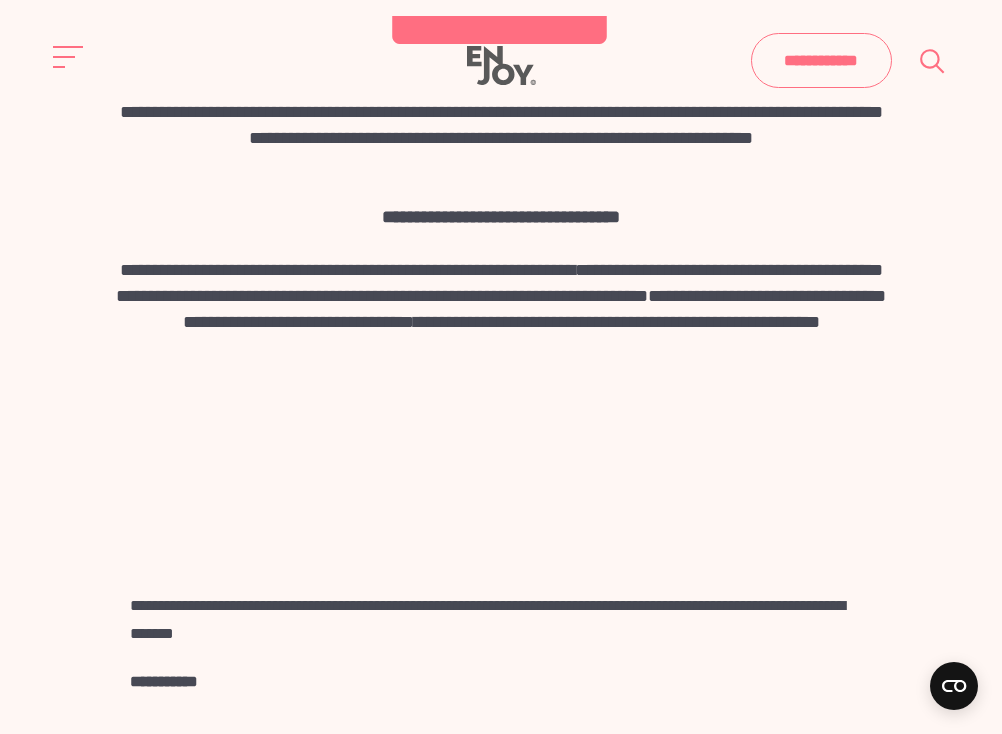 click at bounding box center (501, 374) 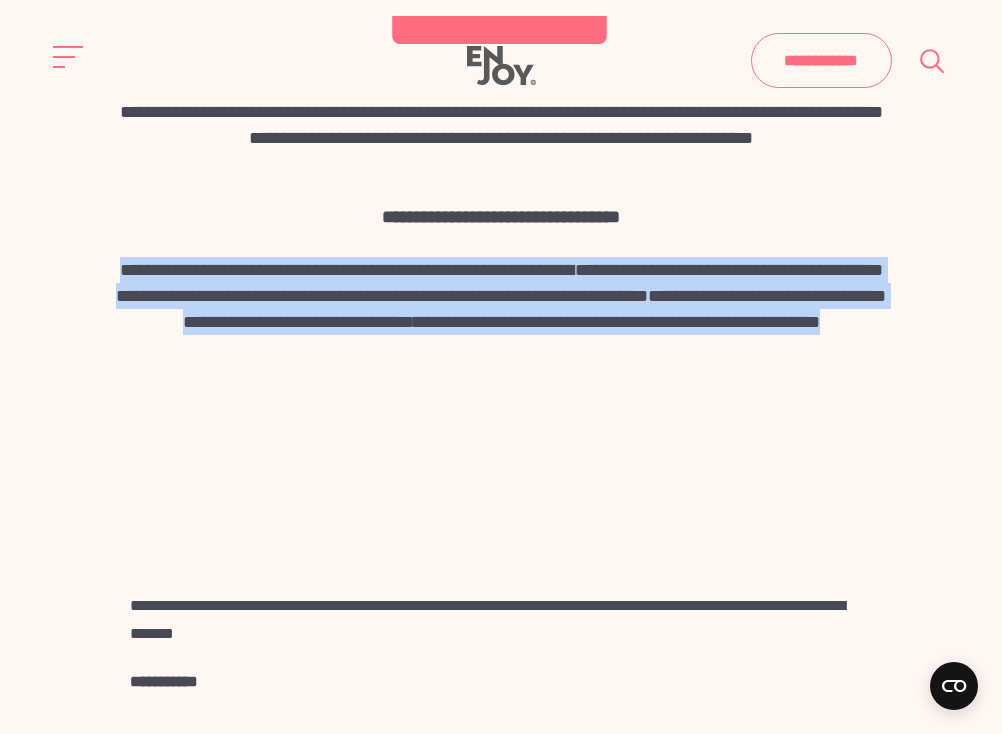 drag, startPoint x: 770, startPoint y: 355, endPoint x: 30, endPoint y: 267, distance: 745.21405 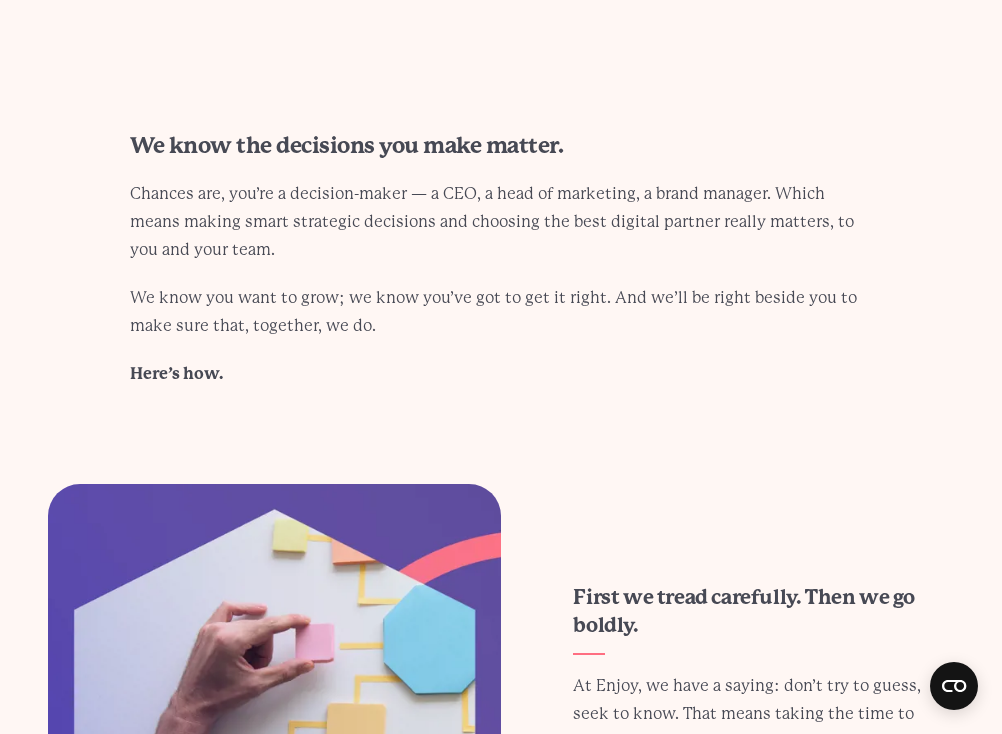 scroll, scrollTop: 0, scrollLeft: 0, axis: both 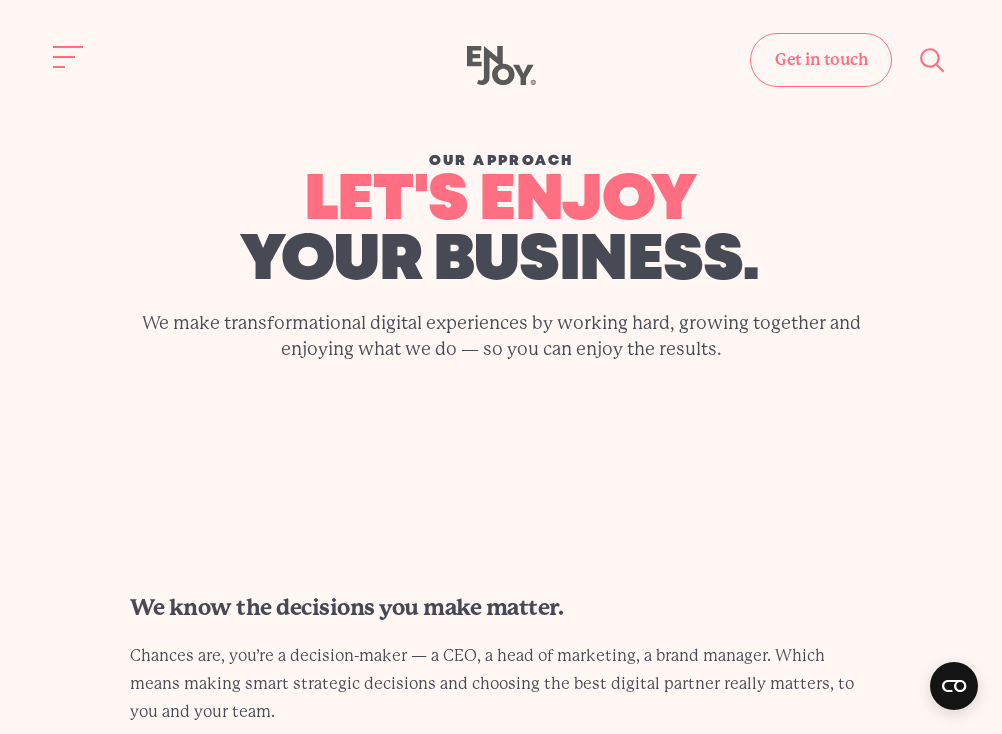 click on "Our Approach
let's enjoy your business.
We make transformational digital experiences by working hard, growing together and enjoying what we do — so you can enjoy the results." at bounding box center (501, 256) 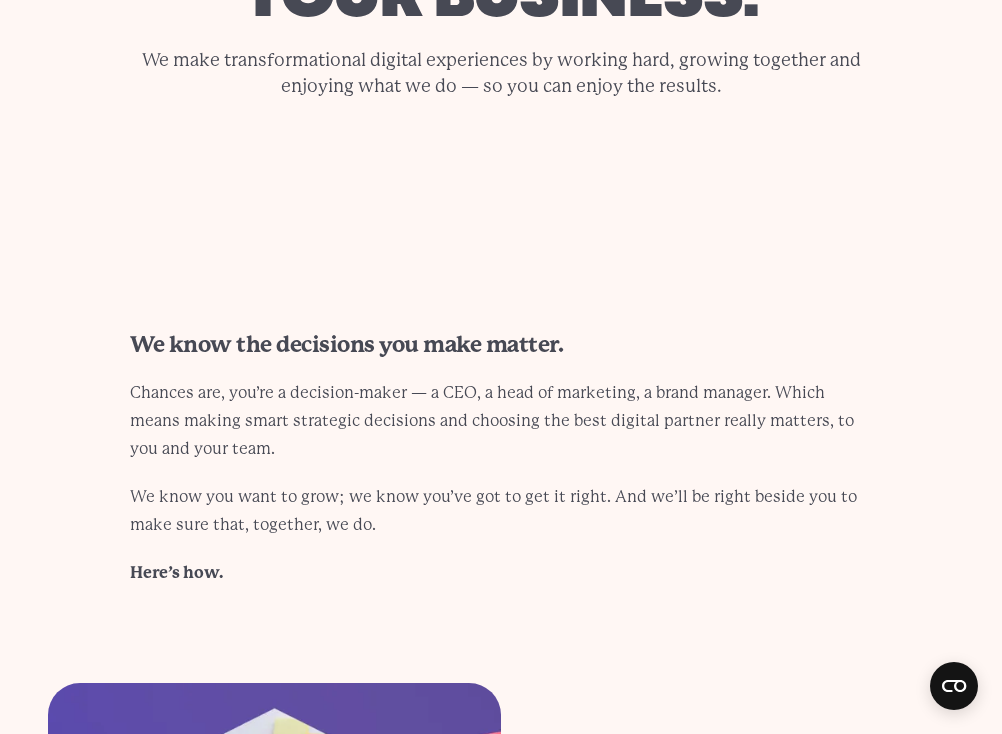 scroll, scrollTop: 247, scrollLeft: 0, axis: vertical 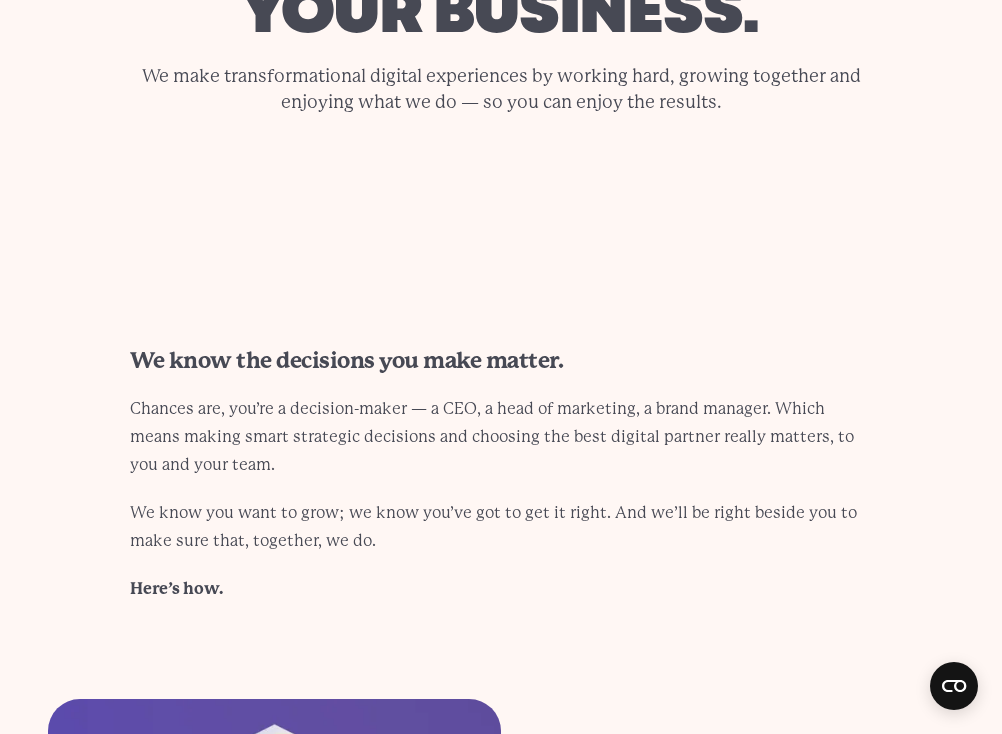 click on "Chances are, you’re a decision-maker — a CEO, a head of marketing, a brand manager. Which means making smart strategic decisions and choosing the best digital partner really matters, to you and your team.
We know you want to grow; we know you’ve got to get it right. And we’ll be right beside you to make sure that, together, we do.
Here’s how." at bounding box center [501, 474] 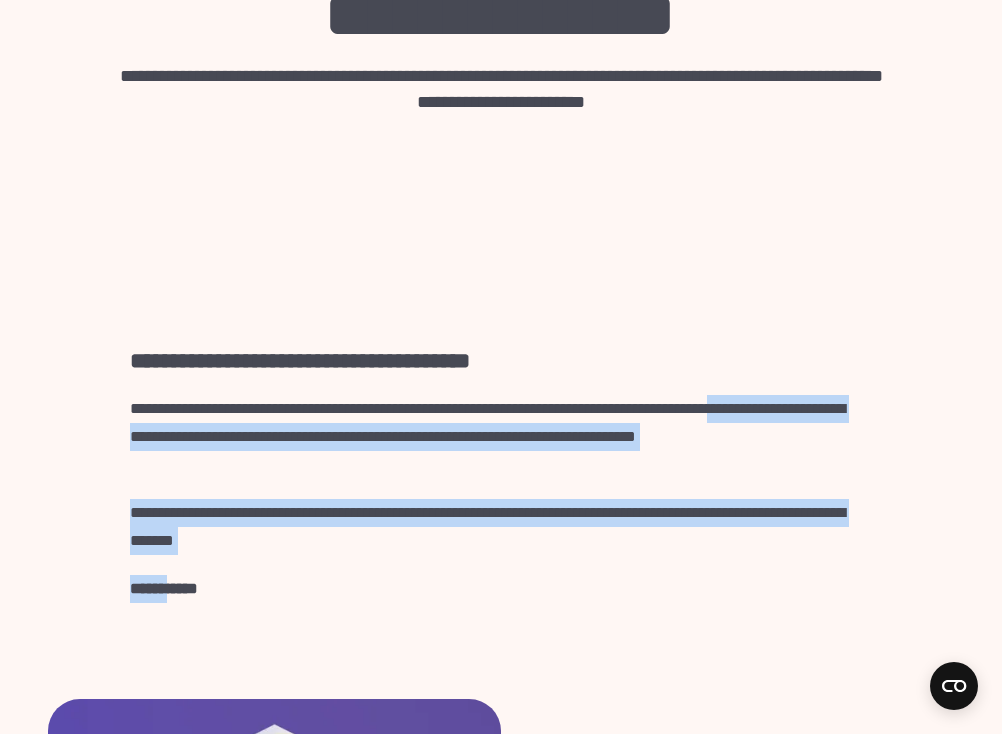 drag, startPoint x: 395, startPoint y: 459, endPoint x: 162, endPoint y: 330, distance: 266.32687 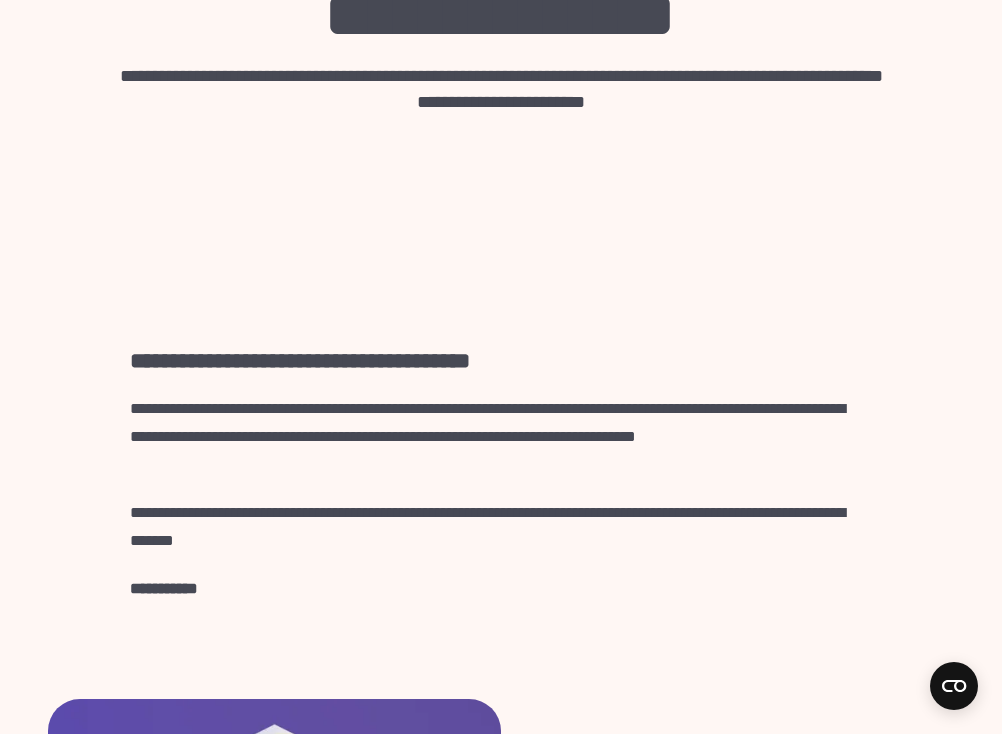 click on "**********" at bounding box center [501, 474] 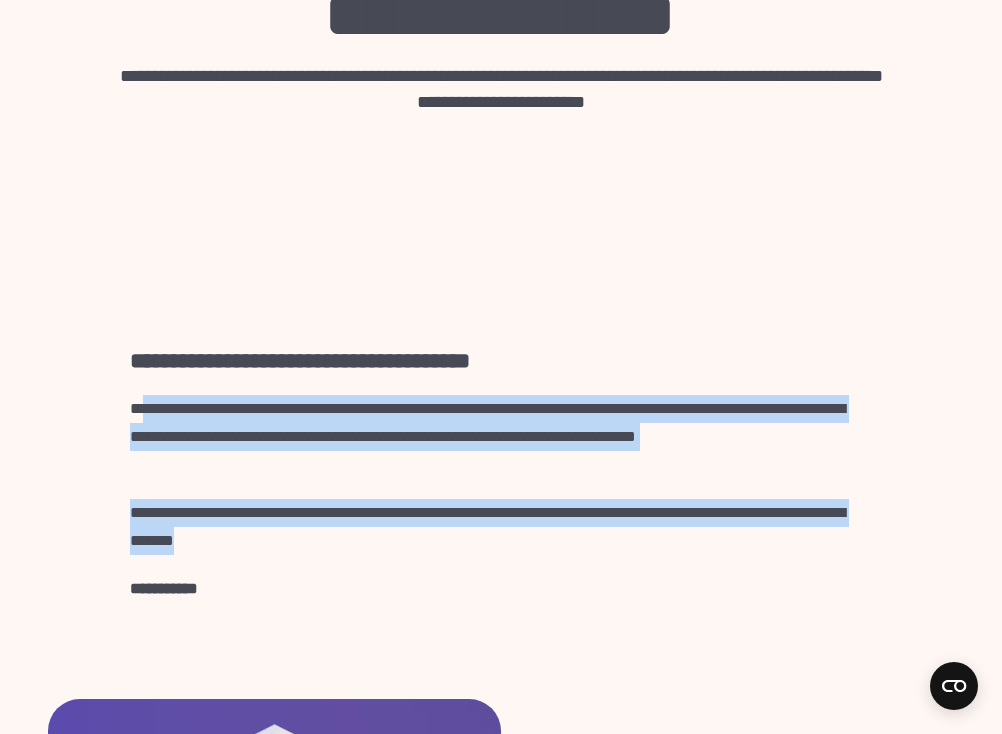 drag, startPoint x: 400, startPoint y: 441, endPoint x: 148, endPoint y: 319, distance: 279.97858 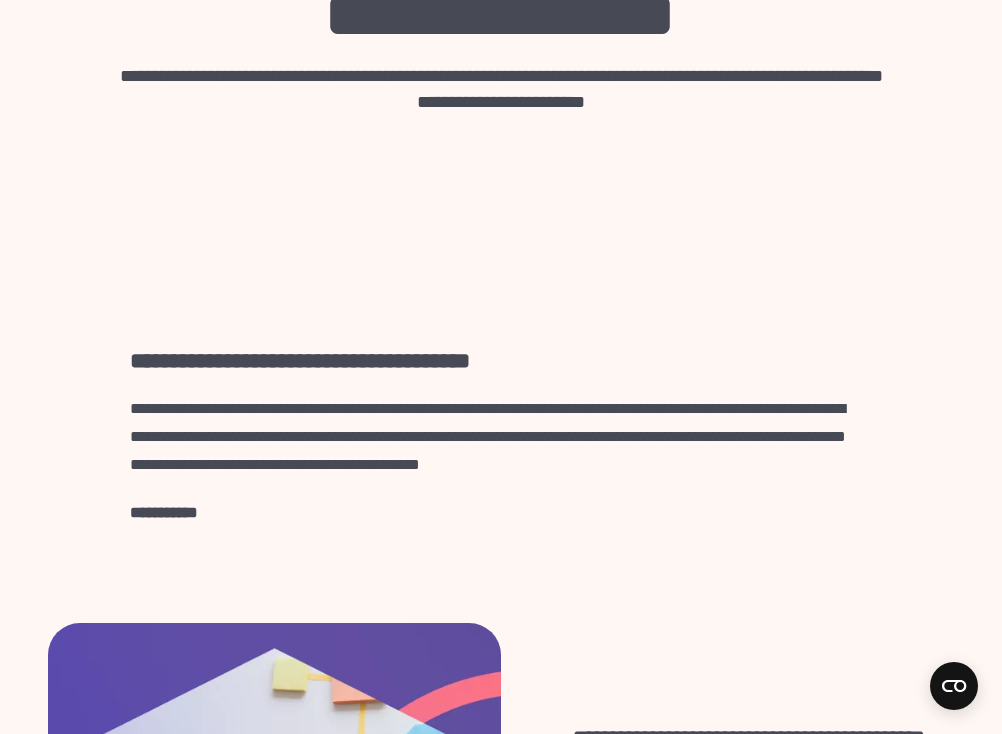 click on "**********" at bounding box center [501, 437] 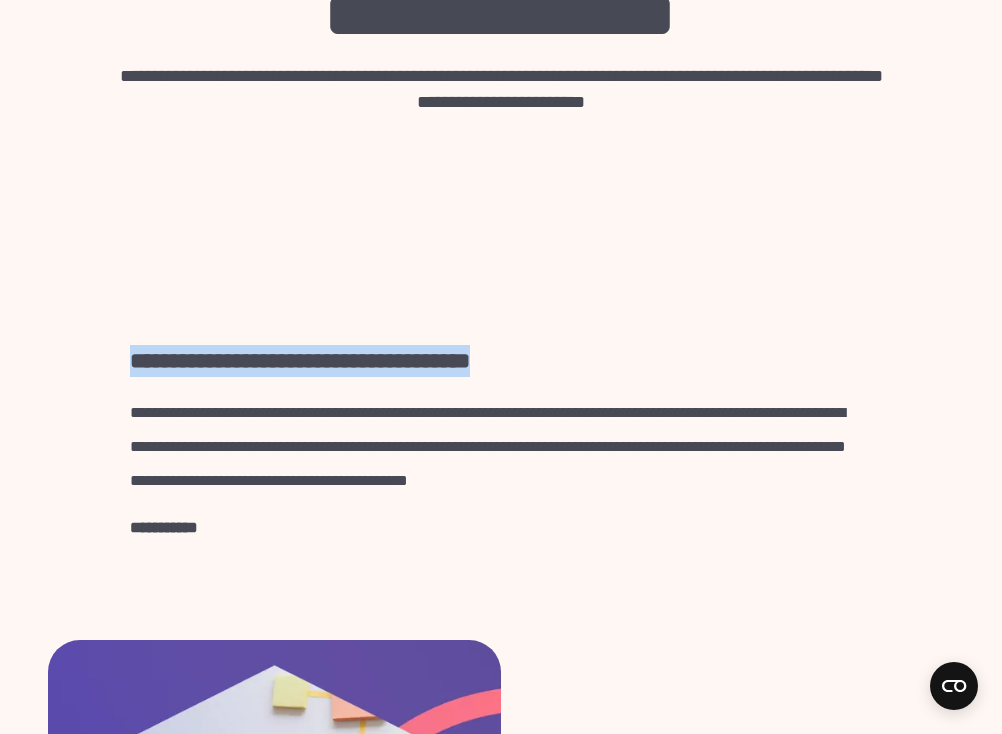 drag, startPoint x: 595, startPoint y: 274, endPoint x: 132, endPoint y: 260, distance: 463.2116 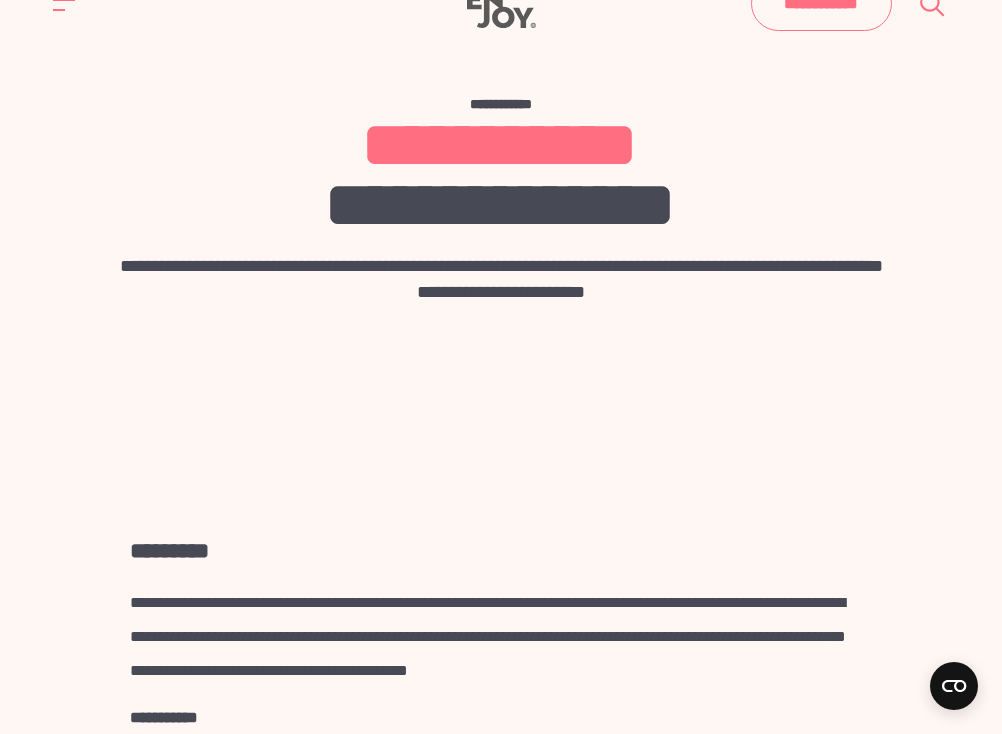 scroll, scrollTop: 0, scrollLeft: 0, axis: both 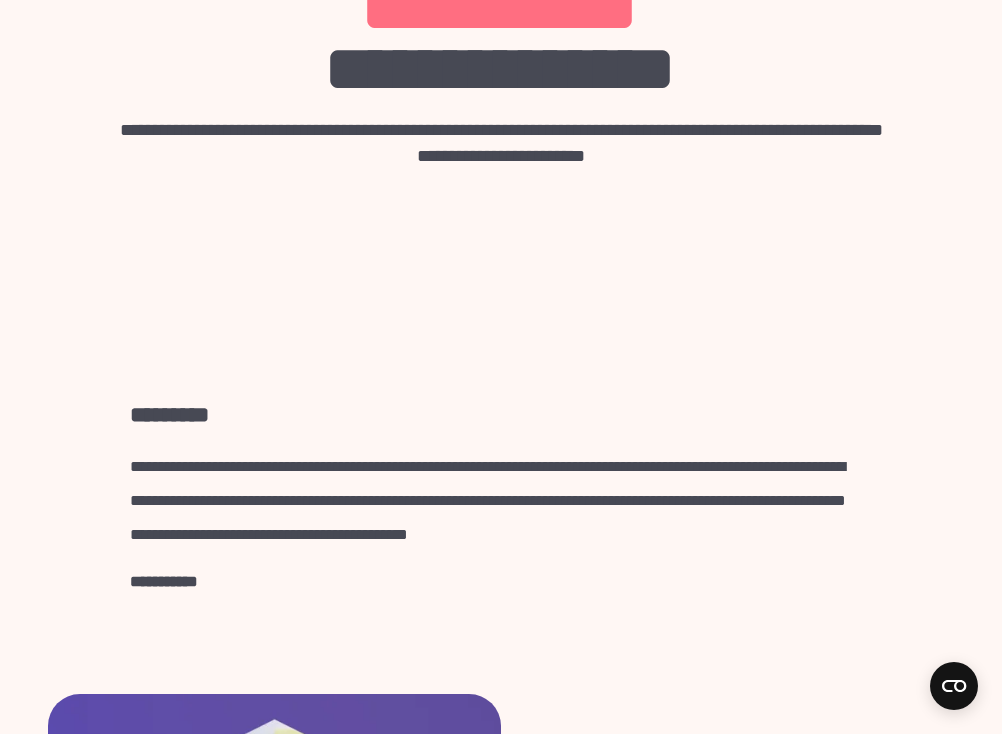 click on "**********" at bounding box center [488, 500] 